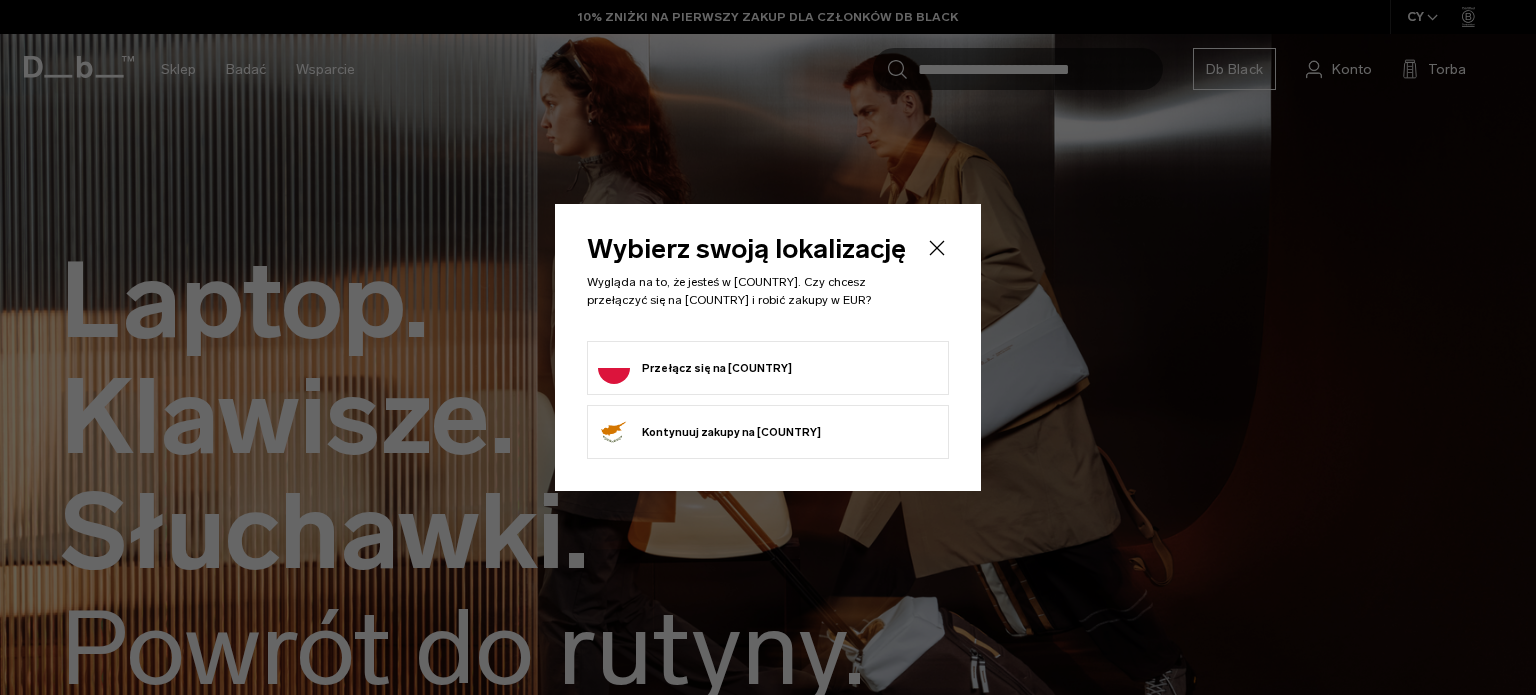 scroll, scrollTop: 0, scrollLeft: 0, axis: both 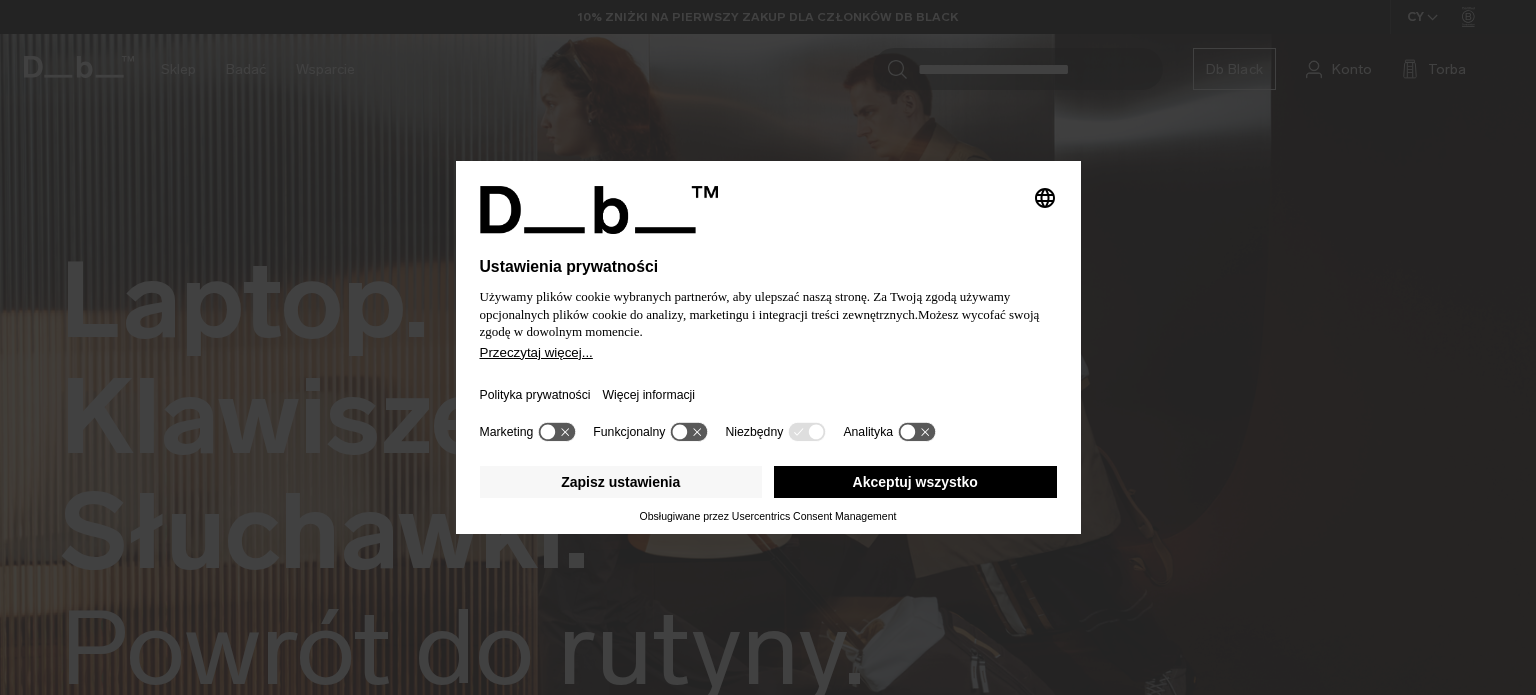 click on "Akceptuj wszystko" at bounding box center (915, 482) 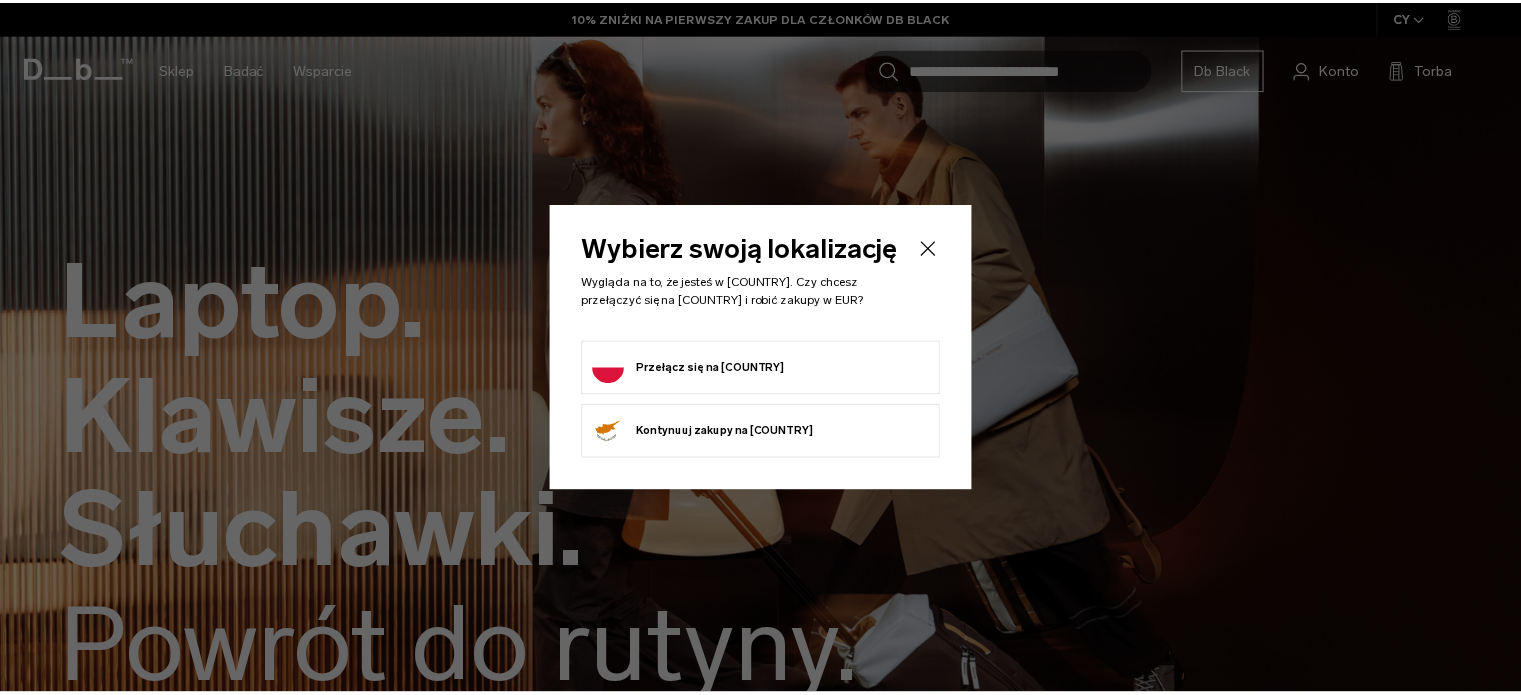 scroll, scrollTop: 0, scrollLeft: 0, axis: both 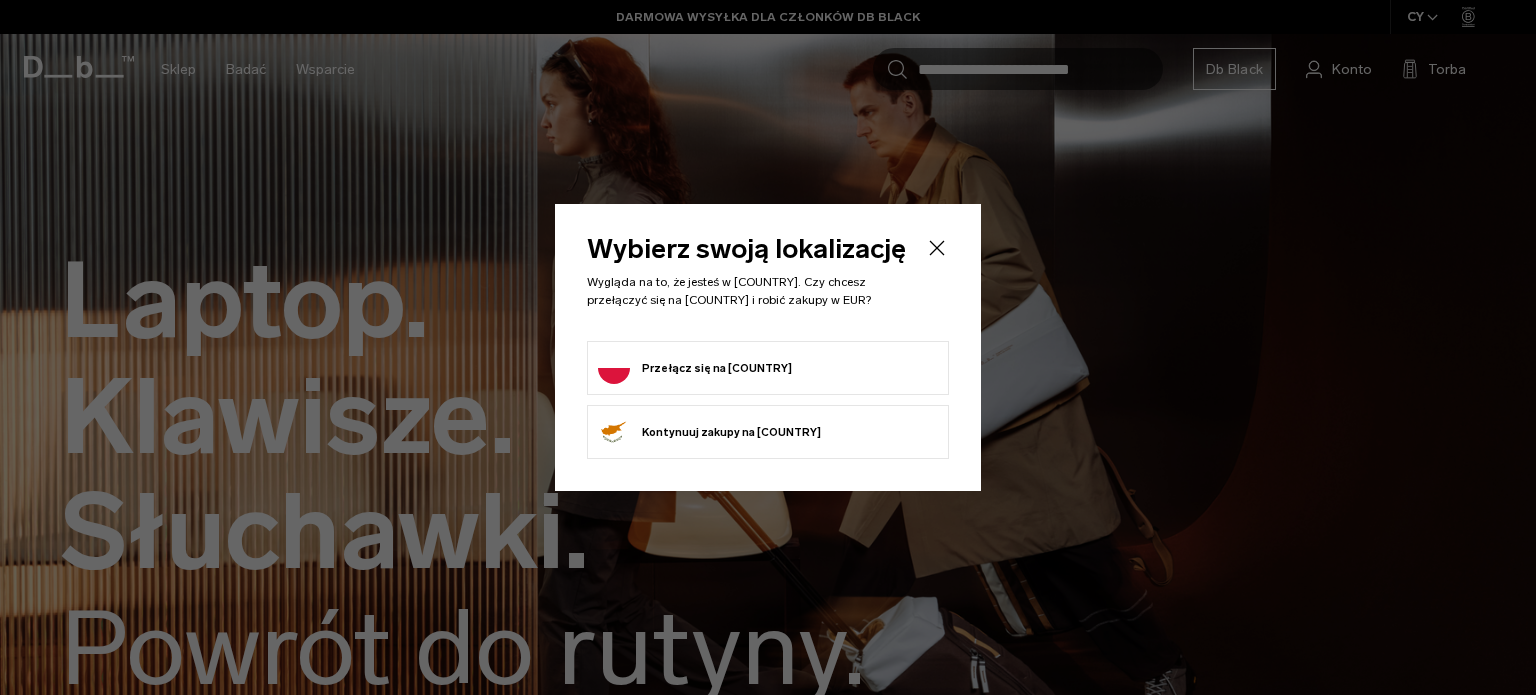 click 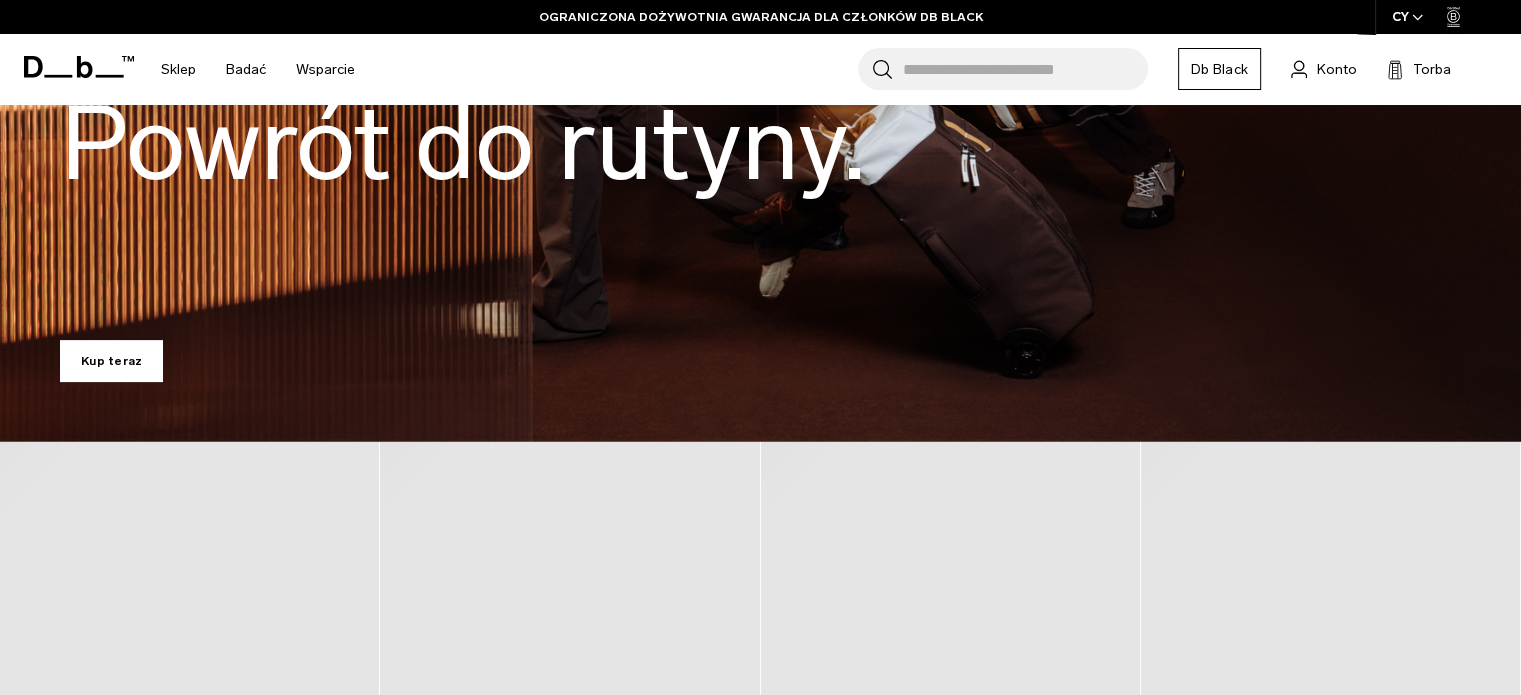 scroll, scrollTop: 0, scrollLeft: 0, axis: both 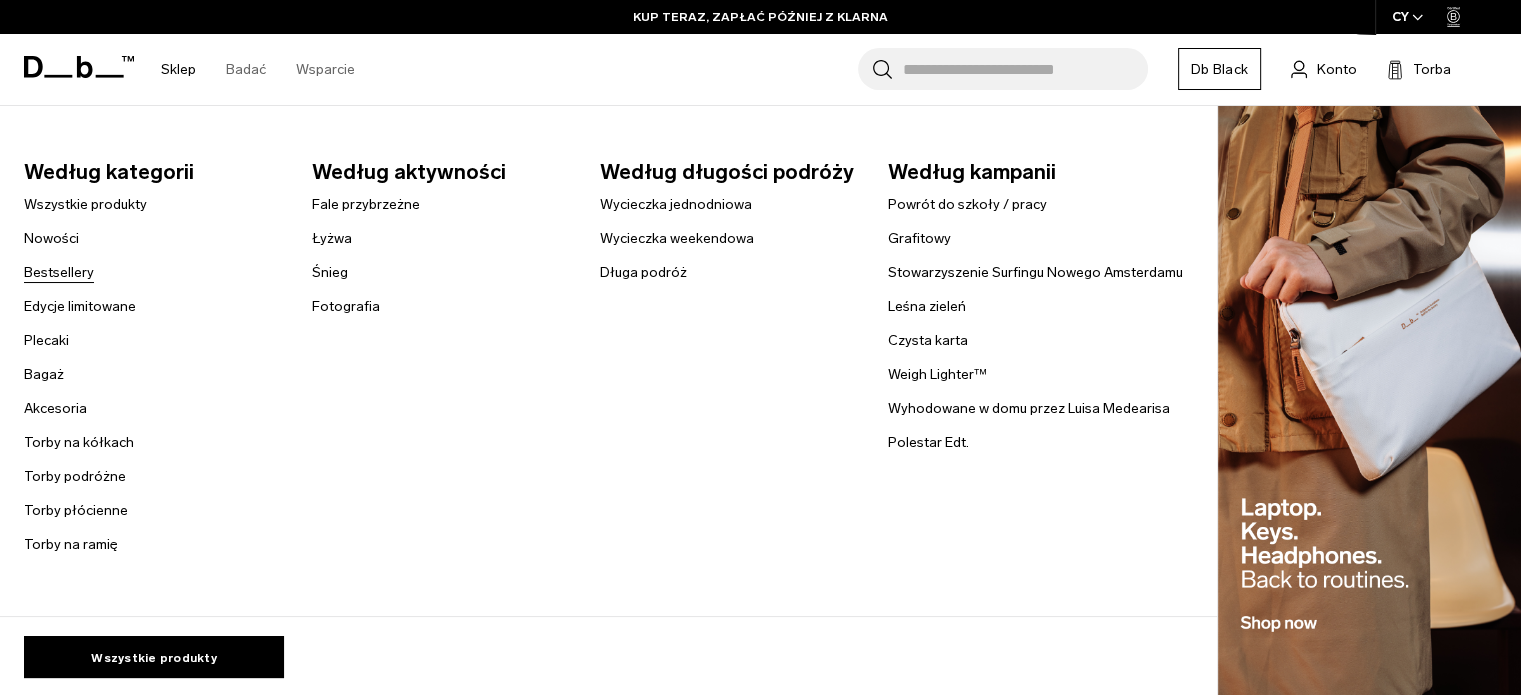click on "Bestsellery" at bounding box center [59, 272] 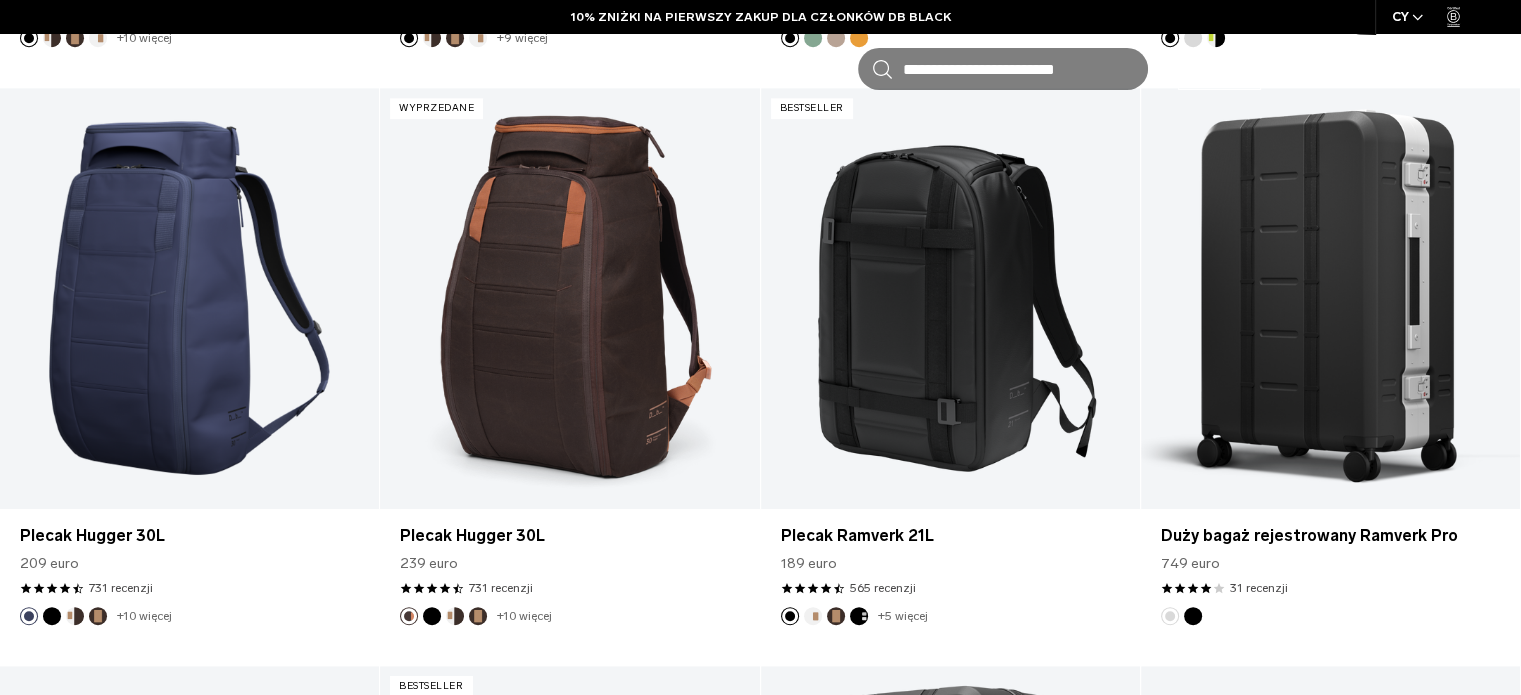 scroll, scrollTop: 1196, scrollLeft: 0, axis: vertical 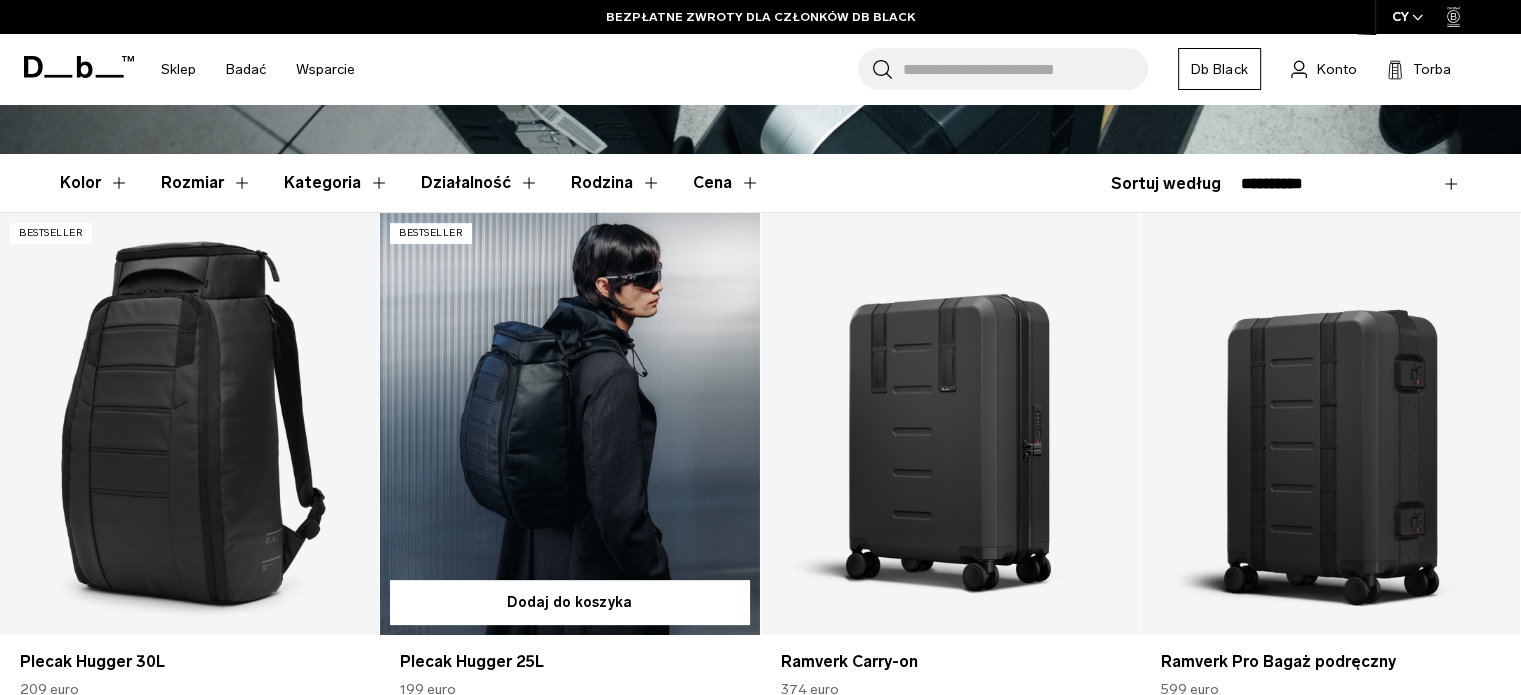 click at bounding box center (569, 423) 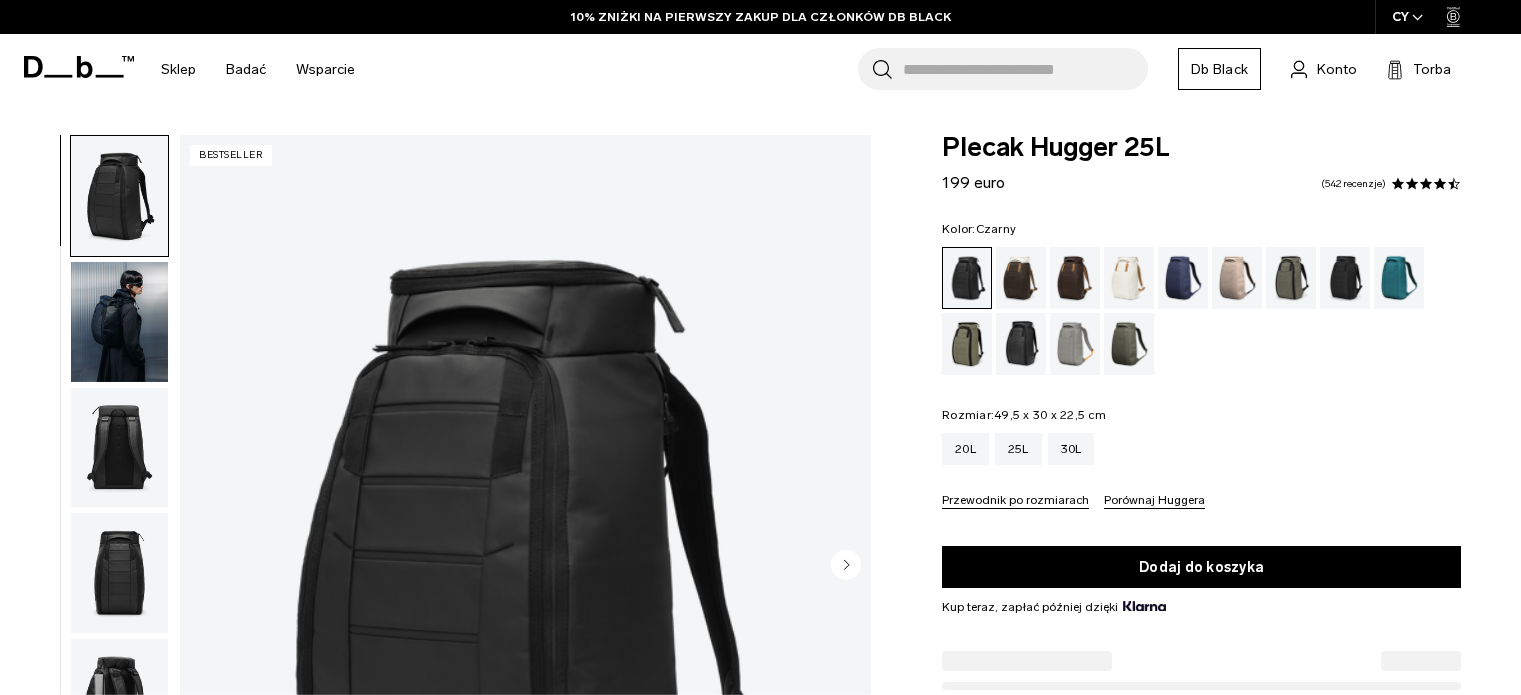 scroll, scrollTop: 0, scrollLeft: 0, axis: both 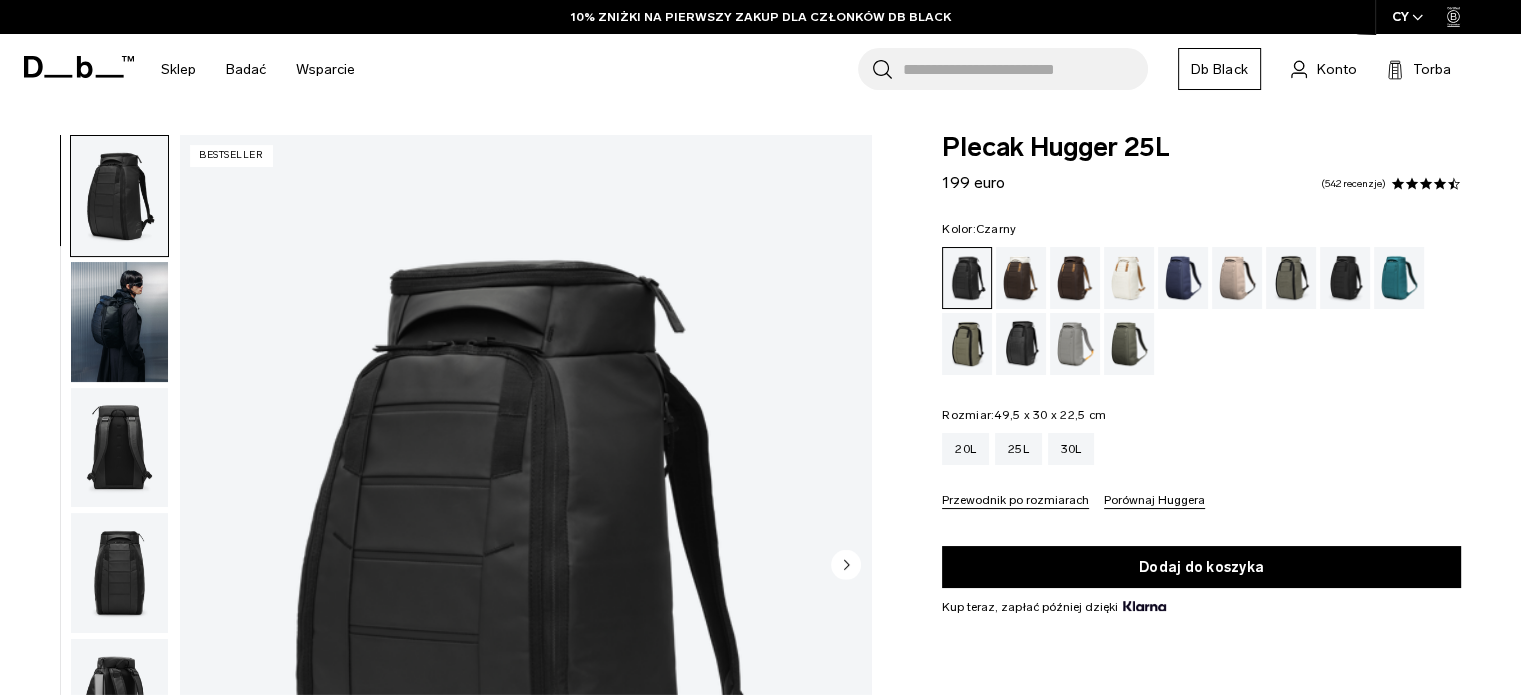 click at bounding box center [119, 322] 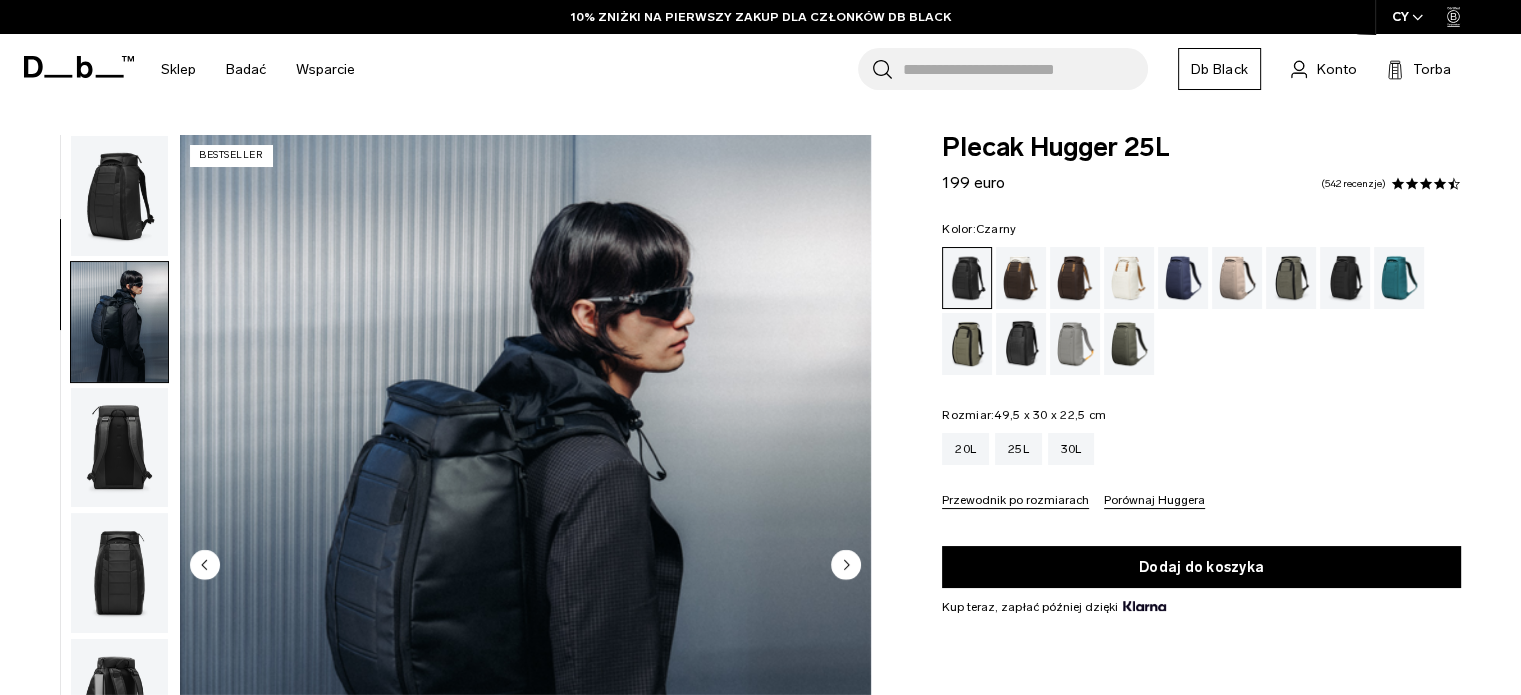 scroll, scrollTop: 0, scrollLeft: 0, axis: both 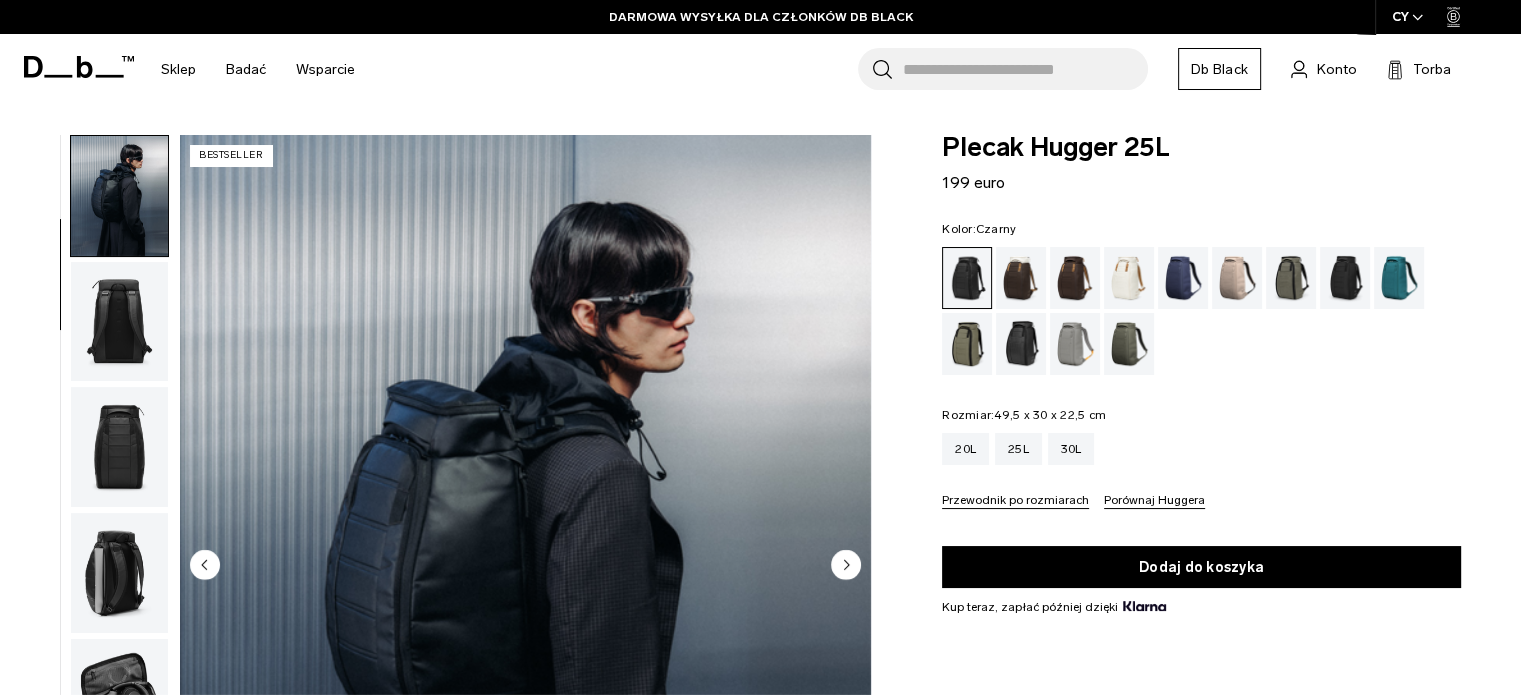 click at bounding box center (119, 322) 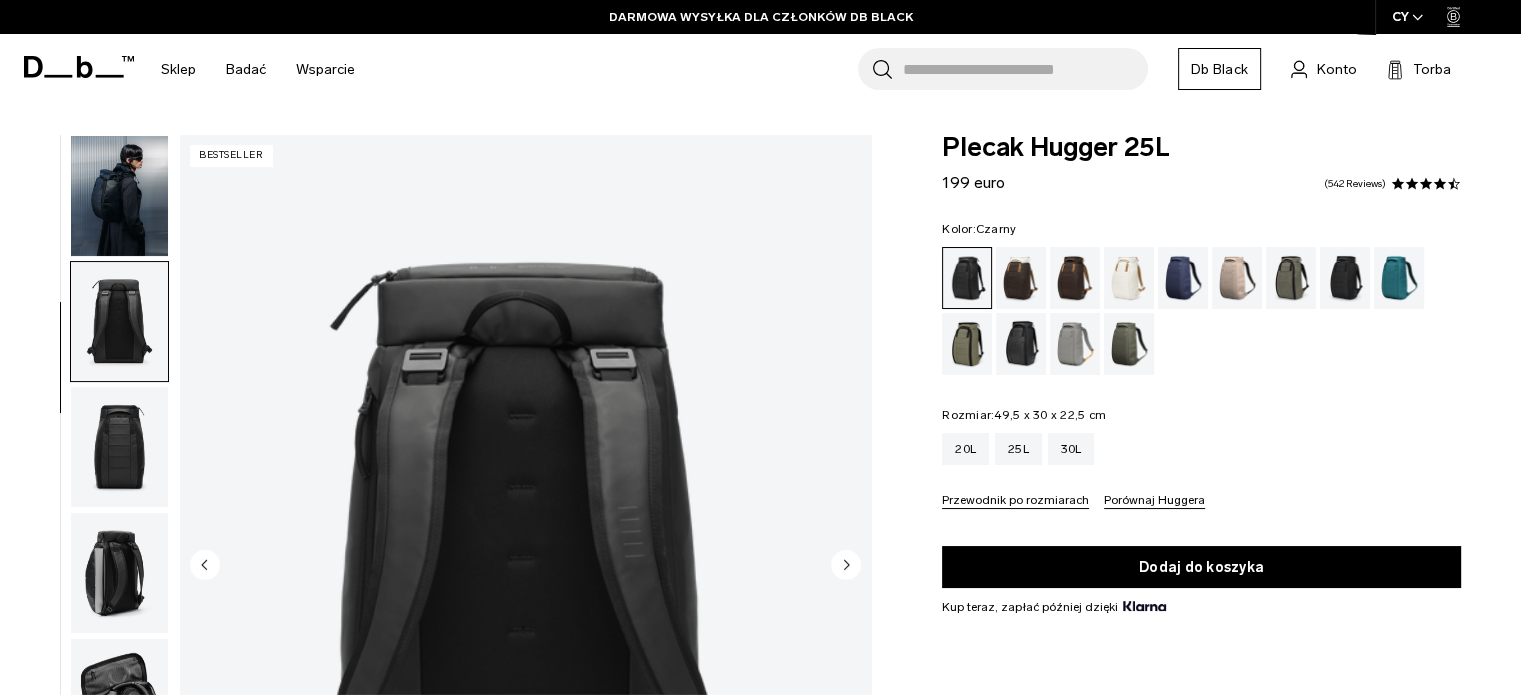 scroll, scrollTop: 352, scrollLeft: 0, axis: vertical 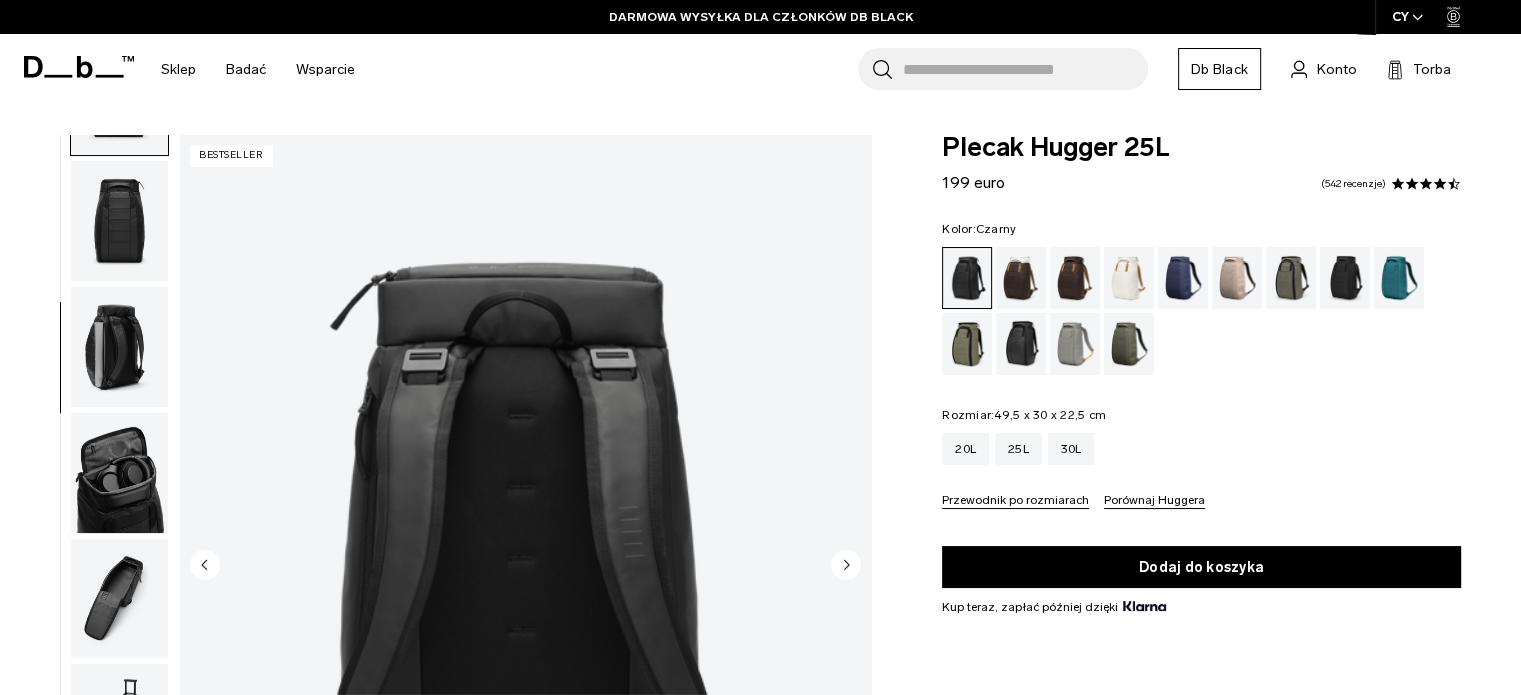 click at bounding box center [119, 473] 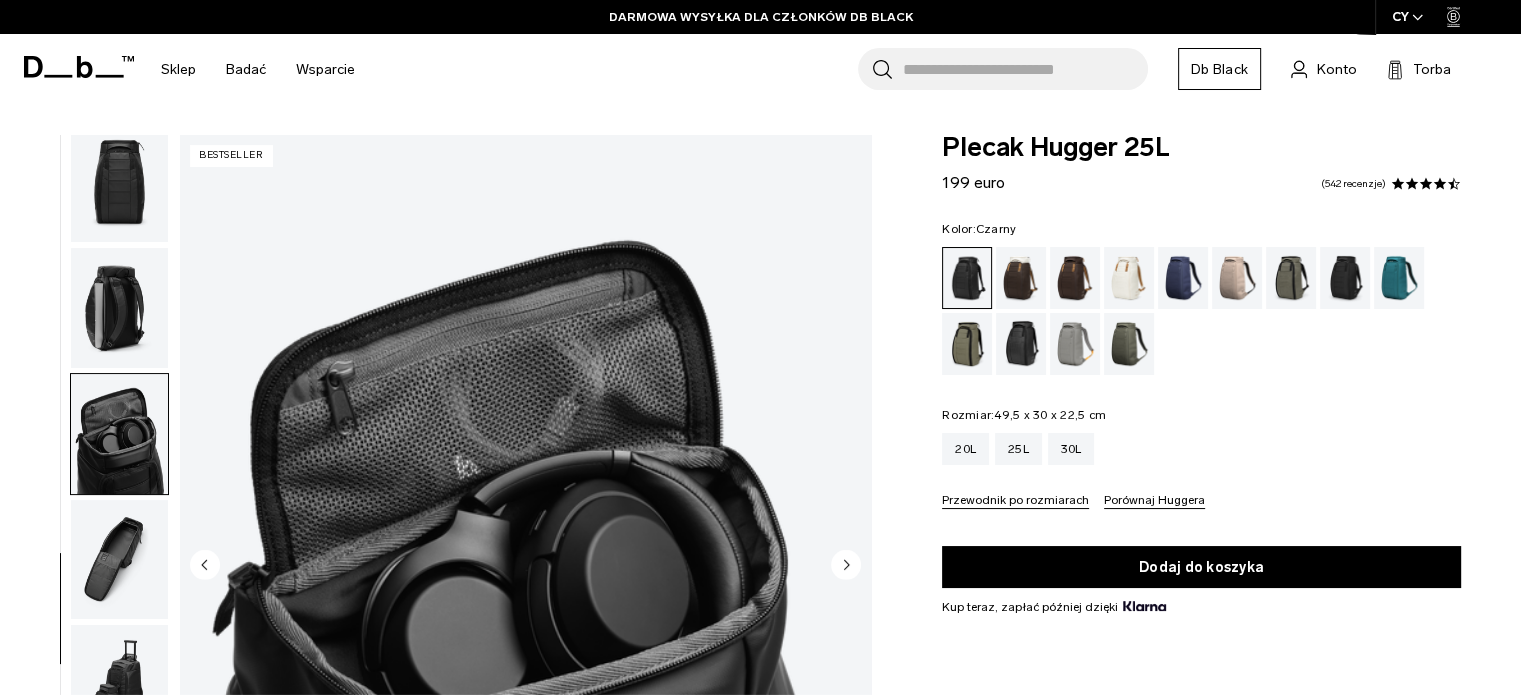 scroll, scrollTop: 391, scrollLeft: 0, axis: vertical 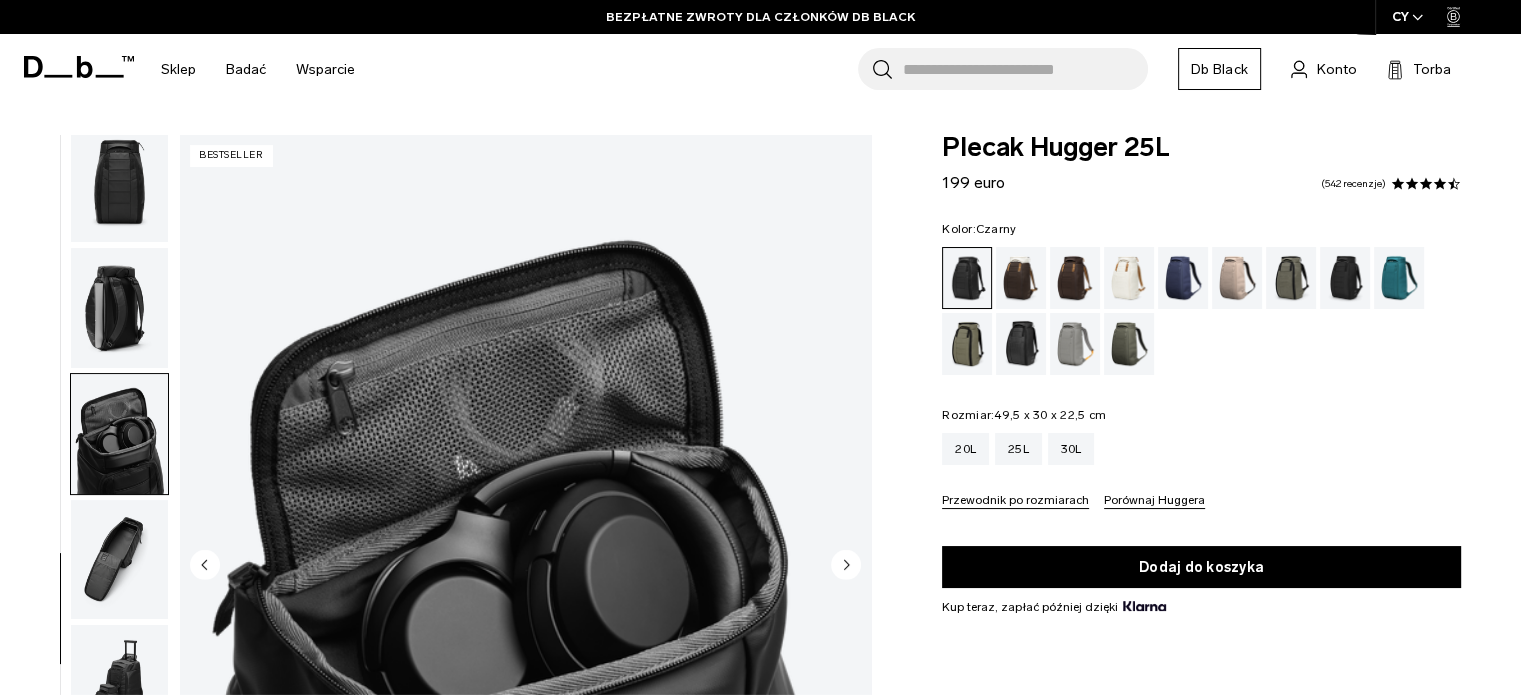 click at bounding box center (119, 560) 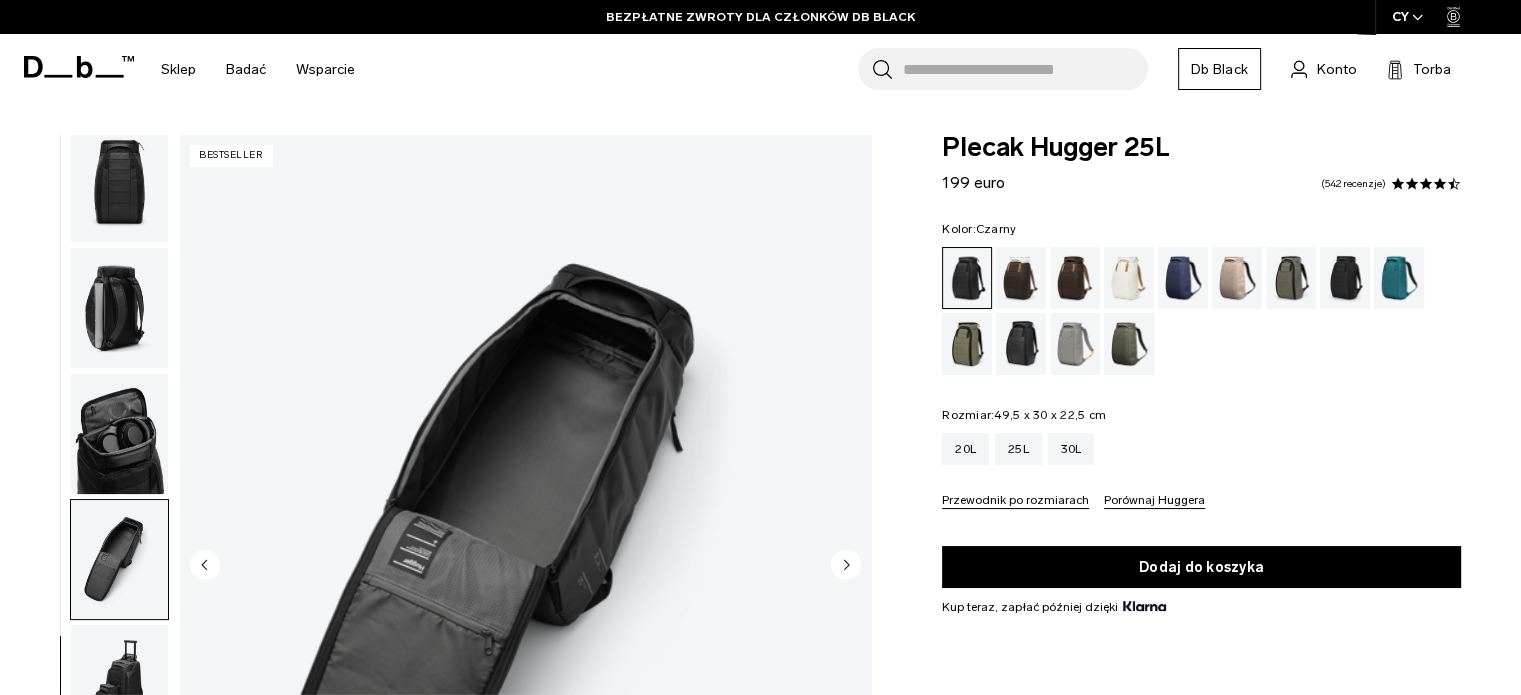scroll, scrollTop: 392, scrollLeft: 0, axis: vertical 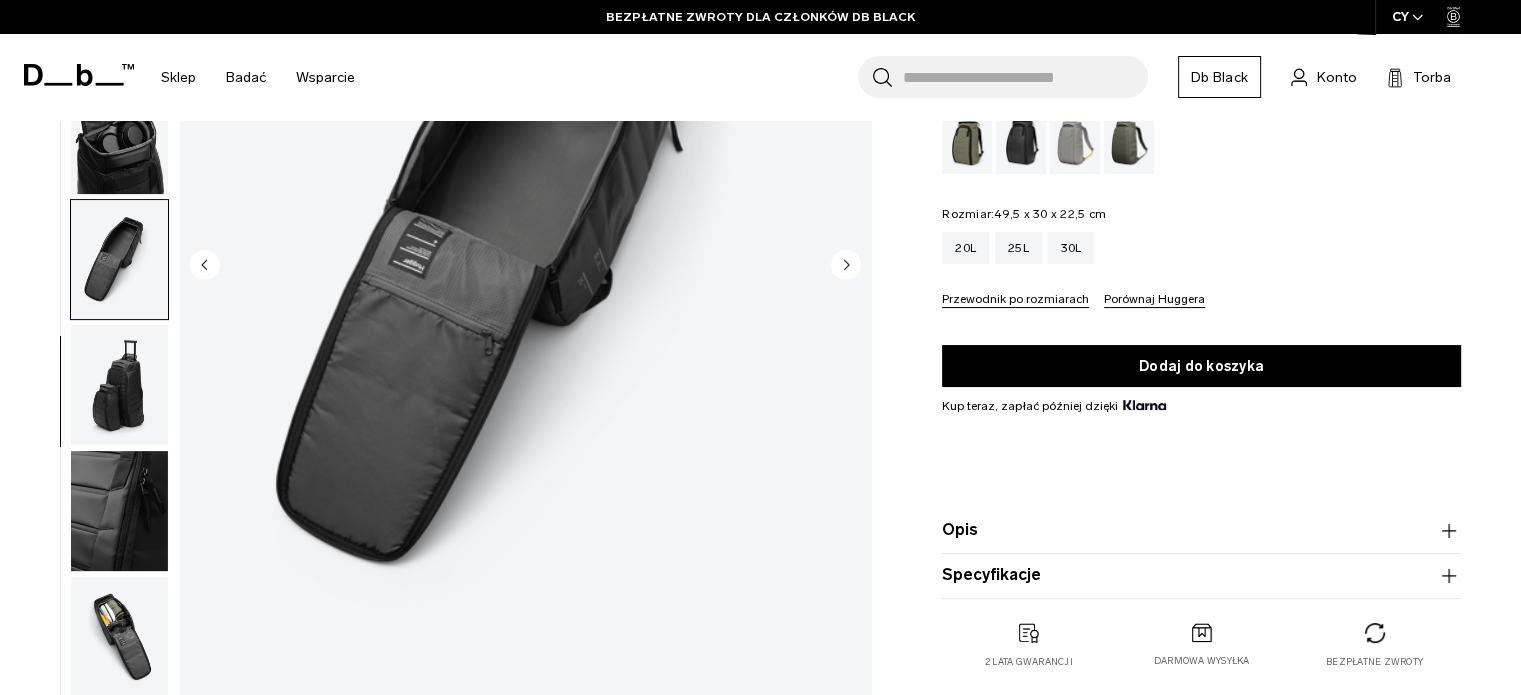 click at bounding box center (119, 385) 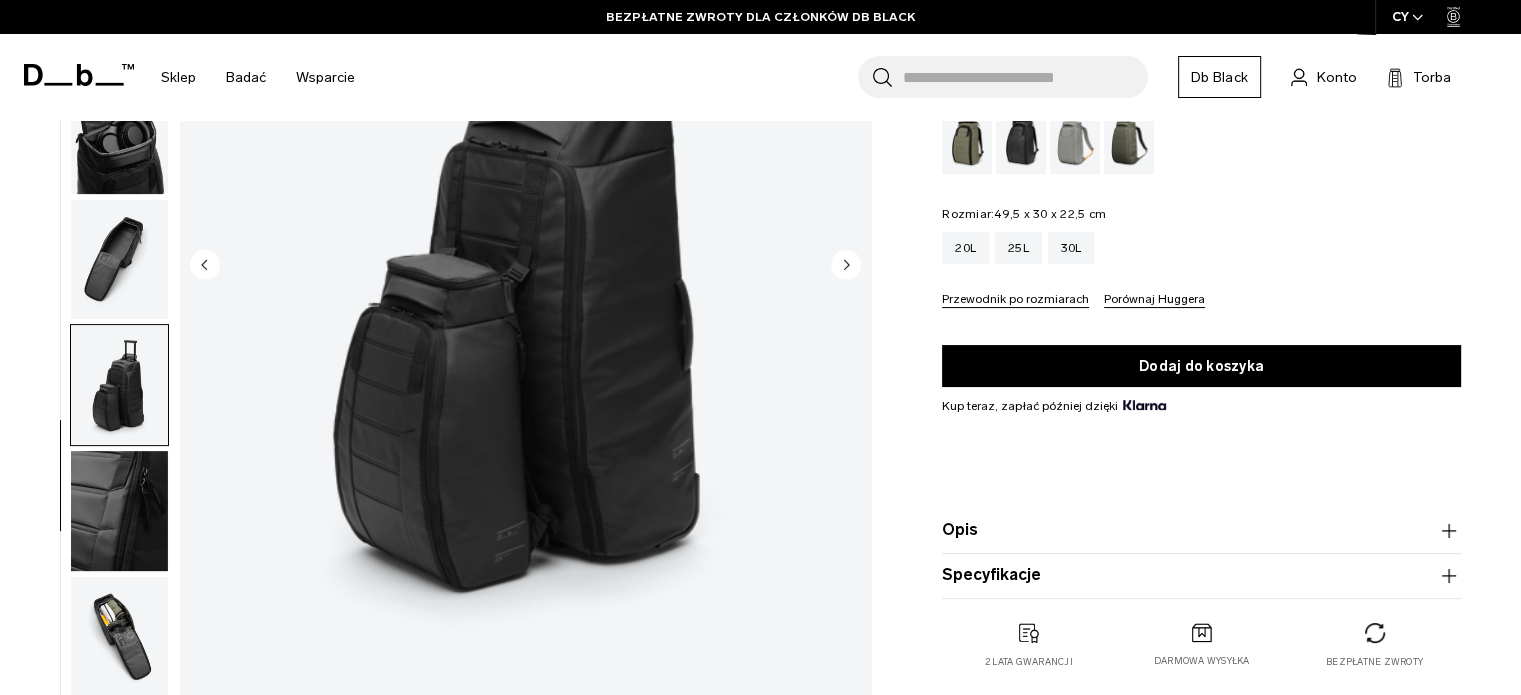 click at bounding box center (119, 637) 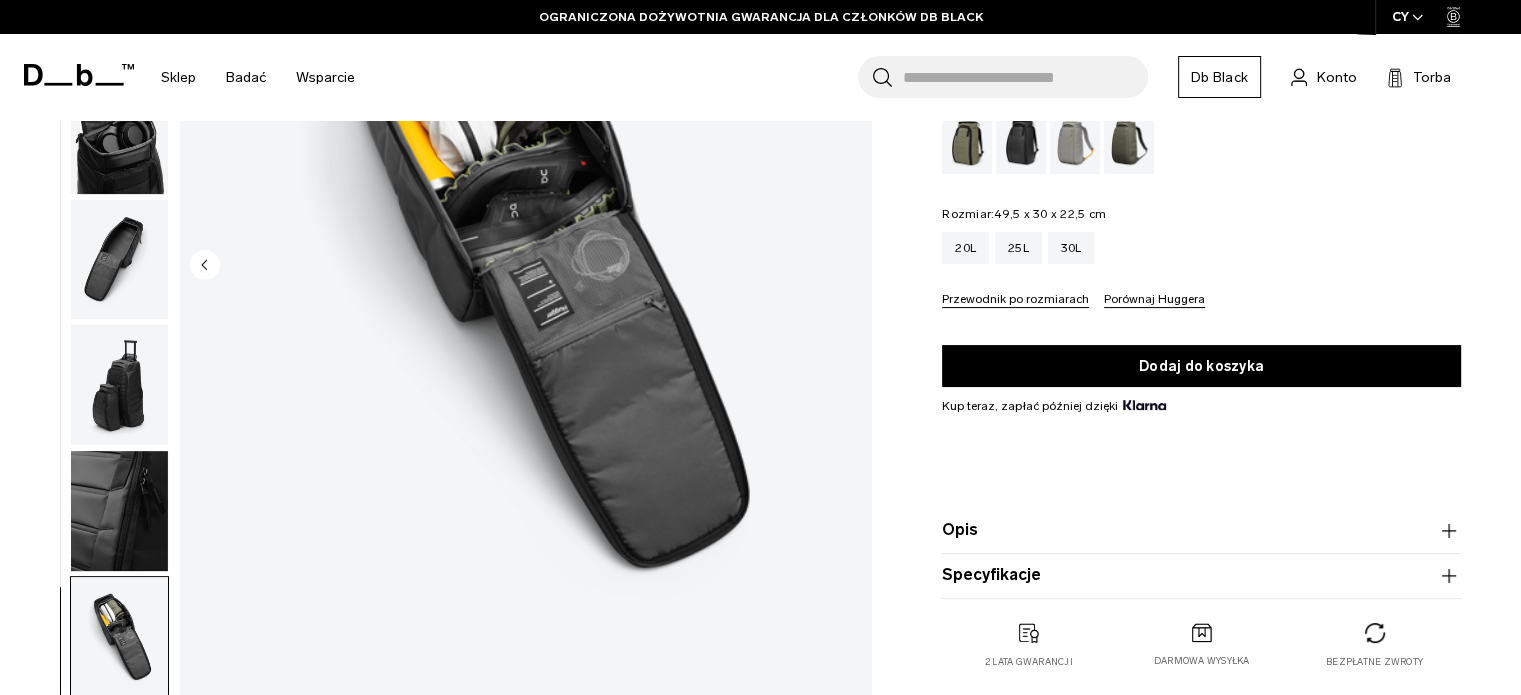 click at bounding box center [119, 511] 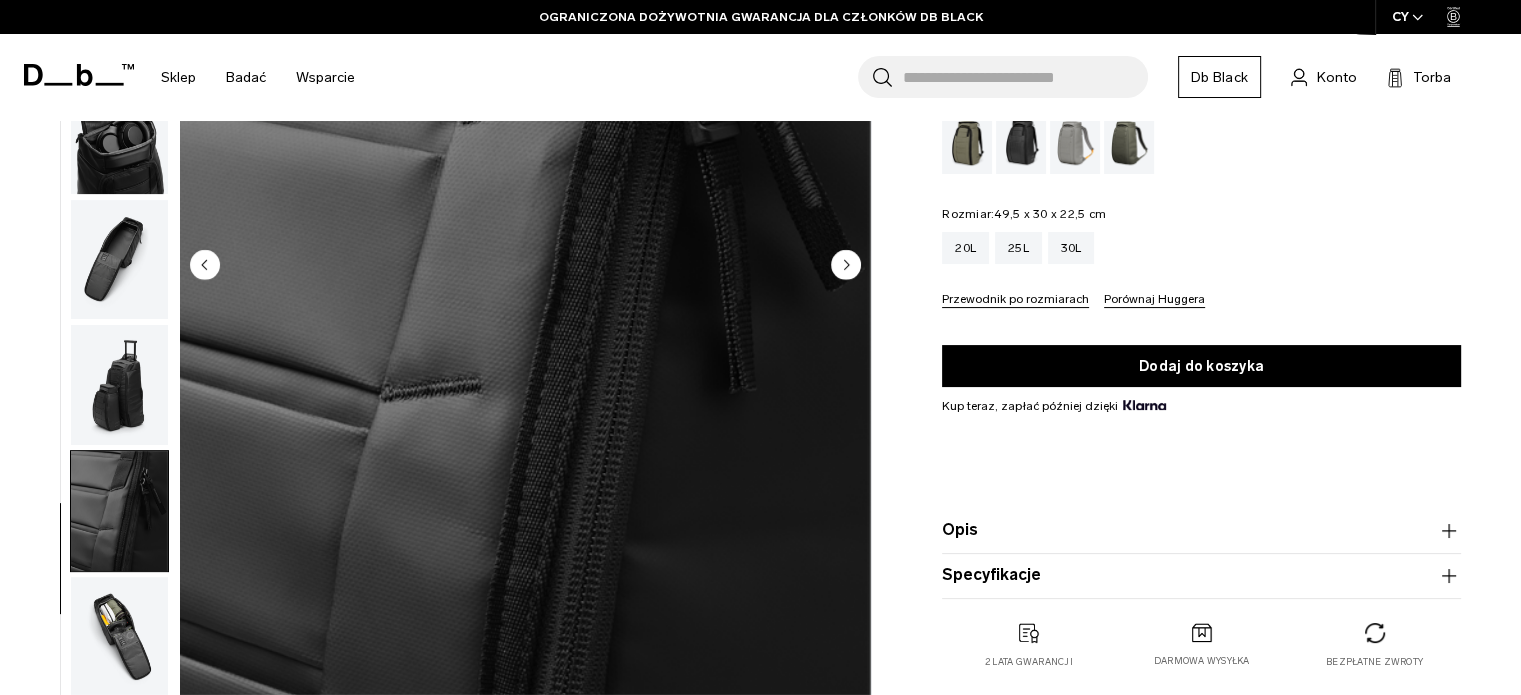scroll, scrollTop: 391, scrollLeft: 0, axis: vertical 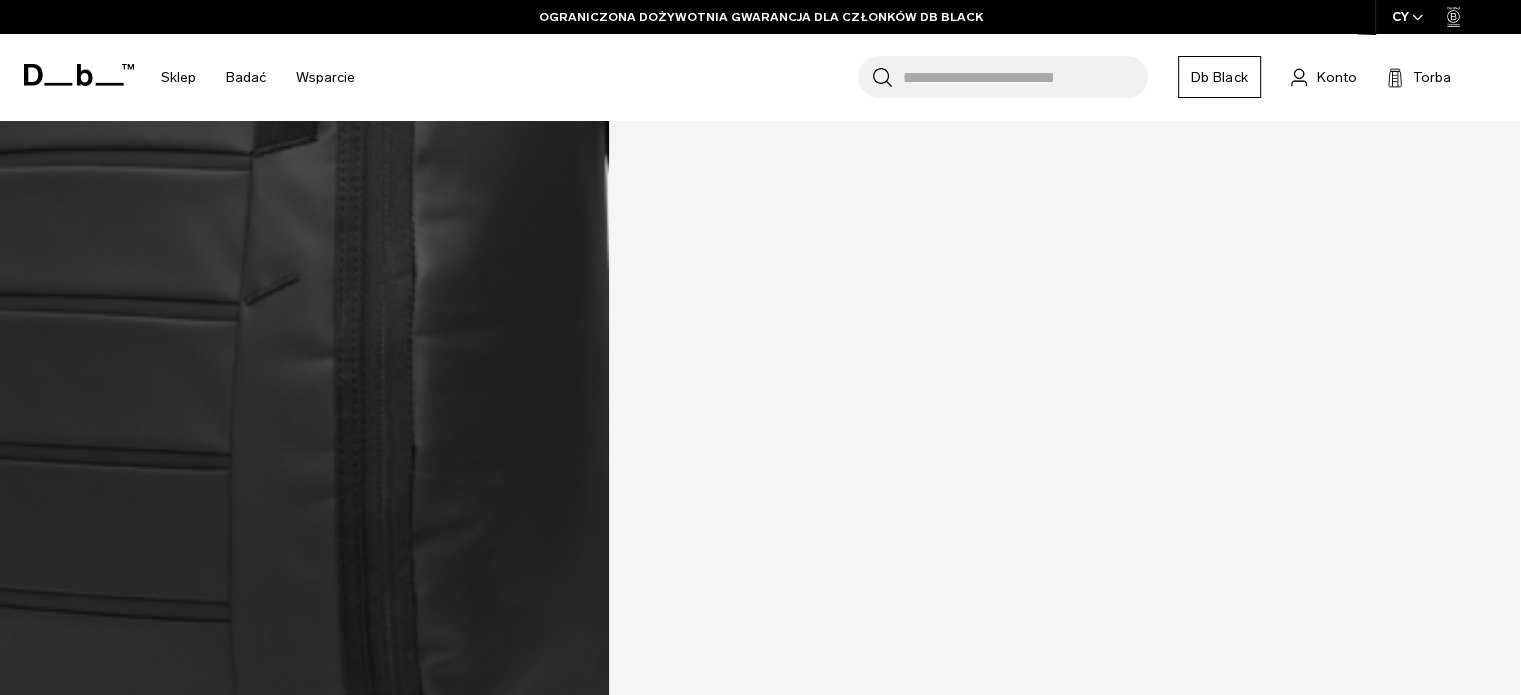 click at bounding box center [760, 13279] 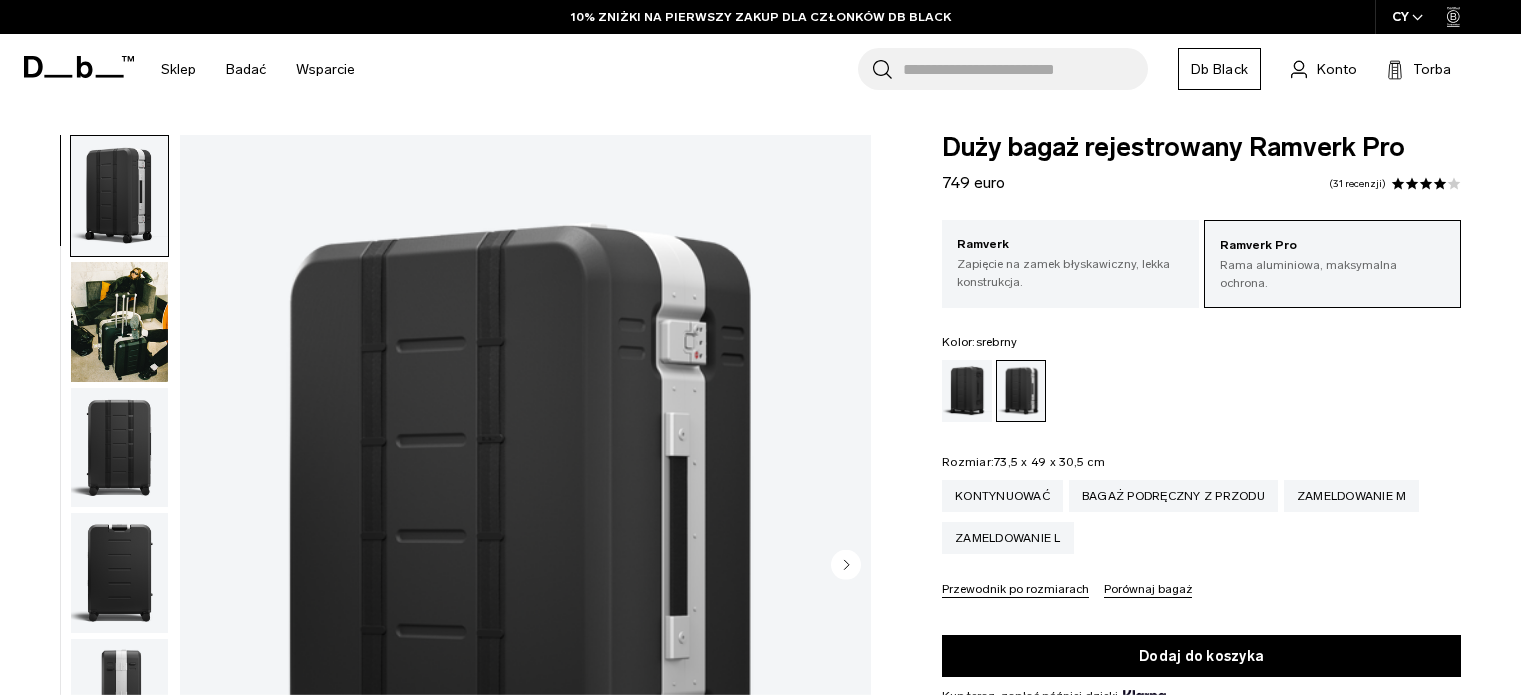 scroll, scrollTop: 0, scrollLeft: 0, axis: both 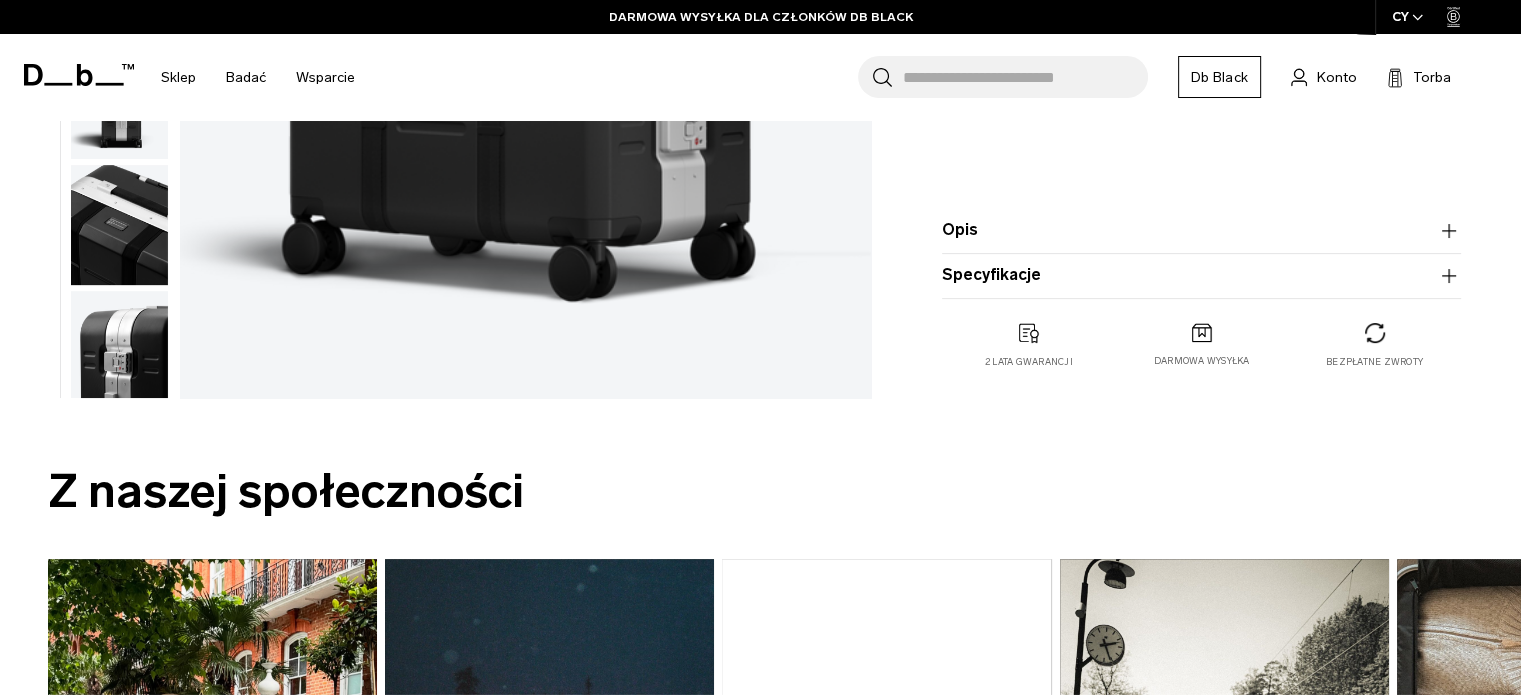 click at bounding box center (119, 351) 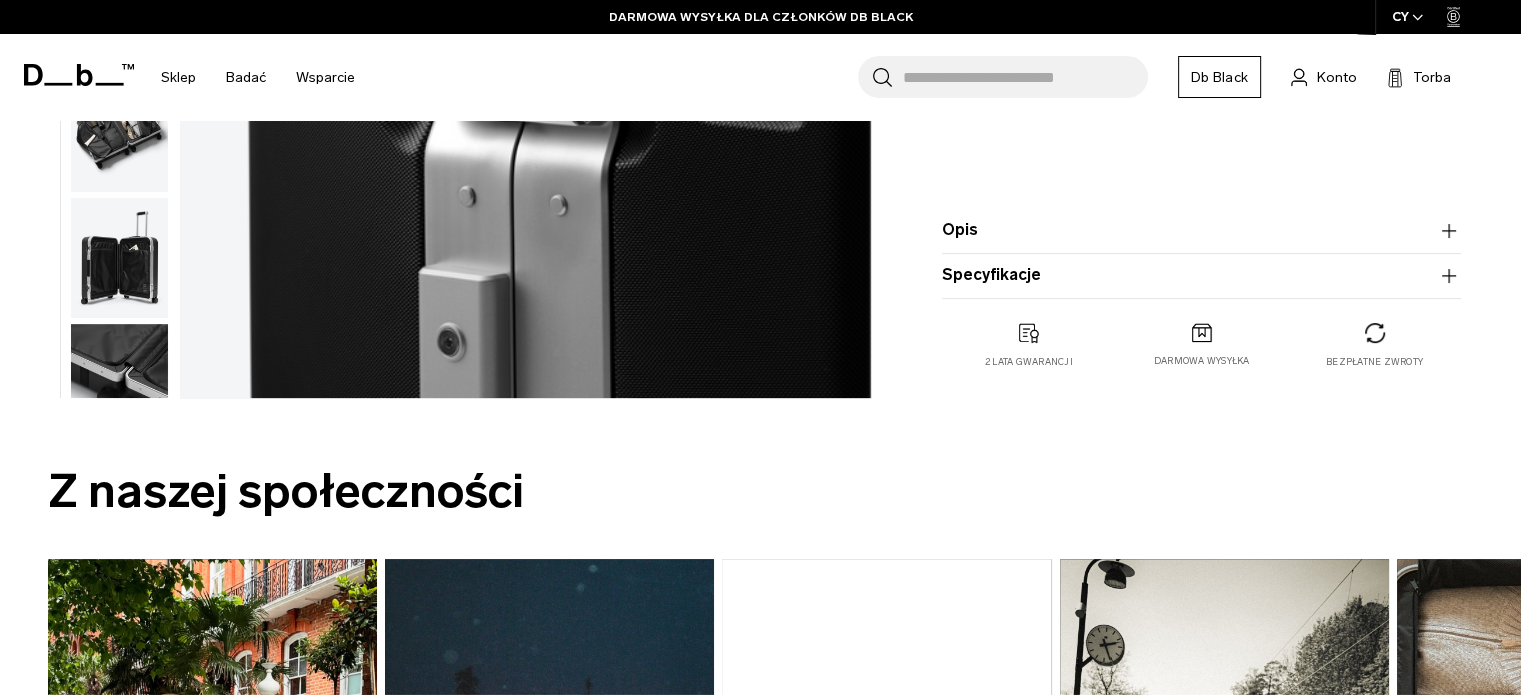 scroll, scrollTop: 643, scrollLeft: 0, axis: vertical 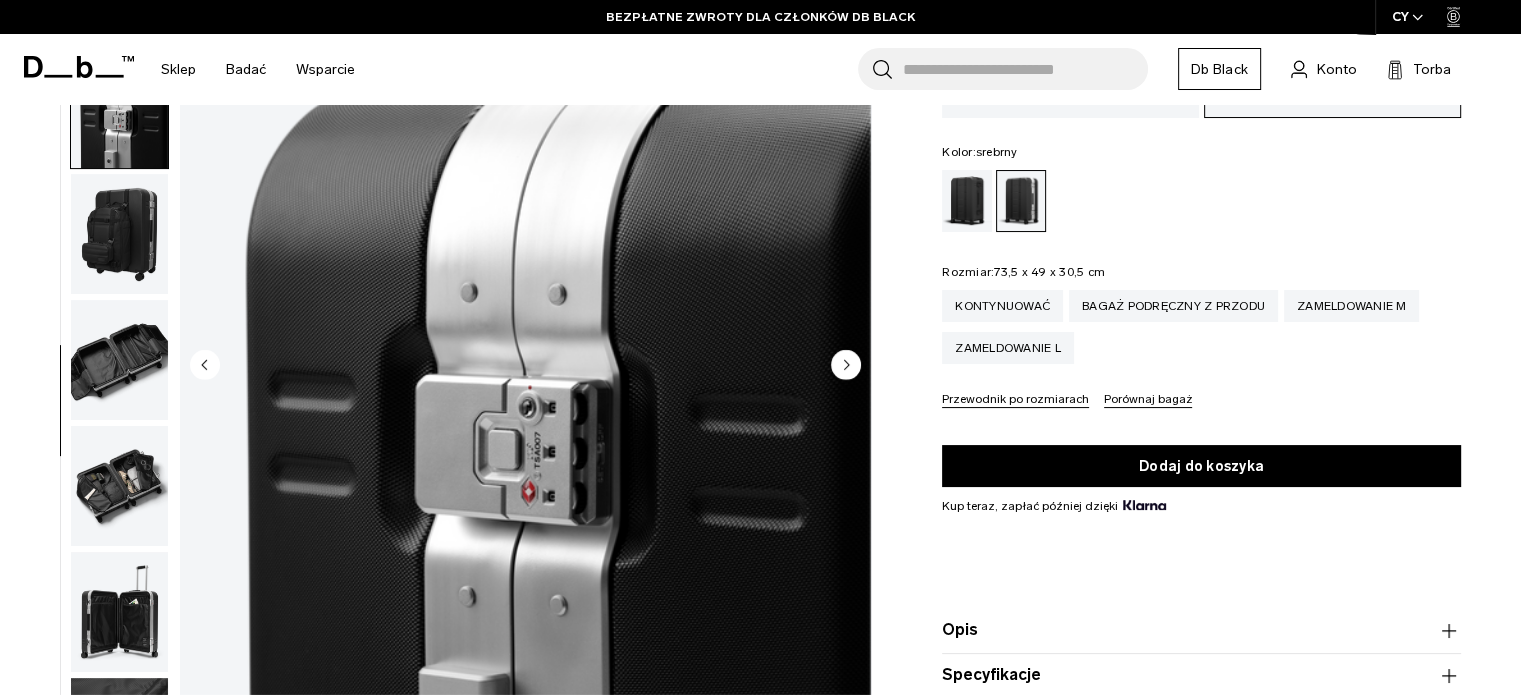 click at bounding box center (119, 486) 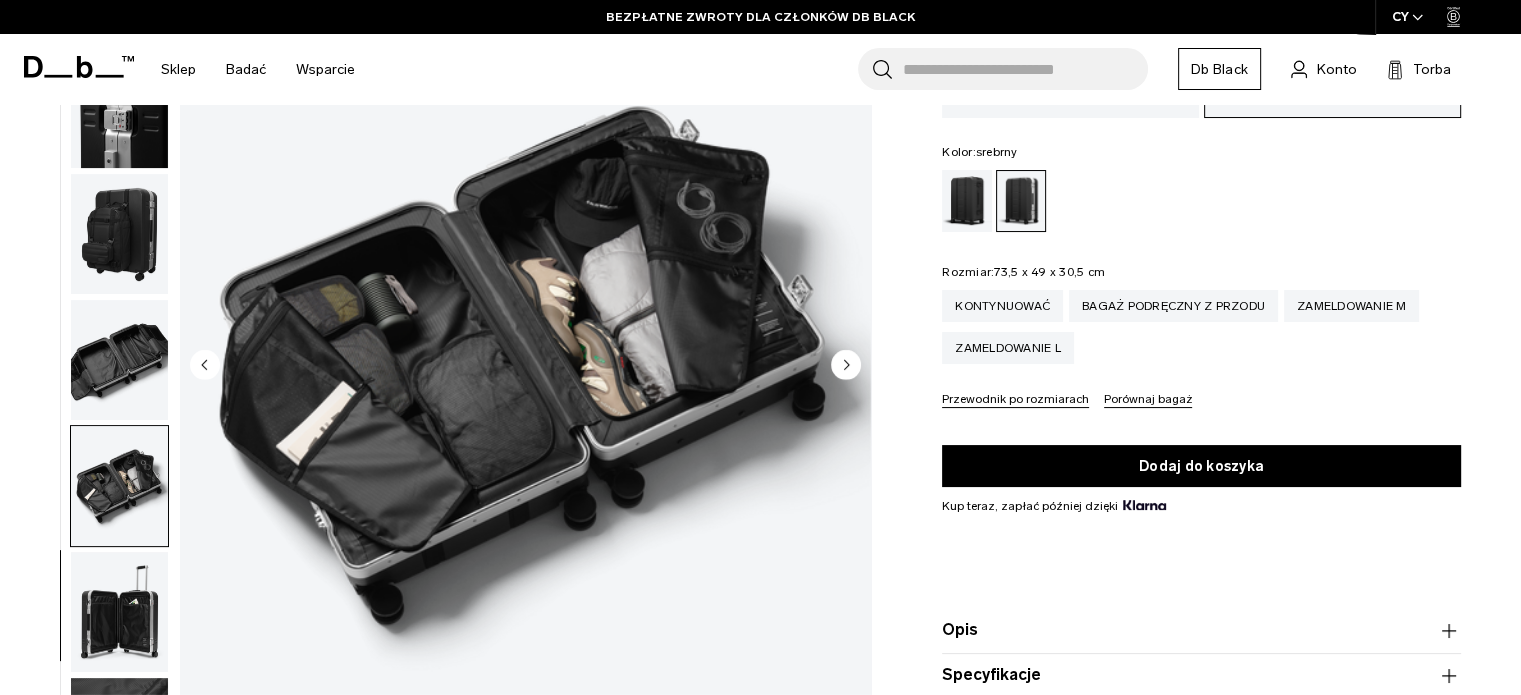 click at bounding box center (119, 360) 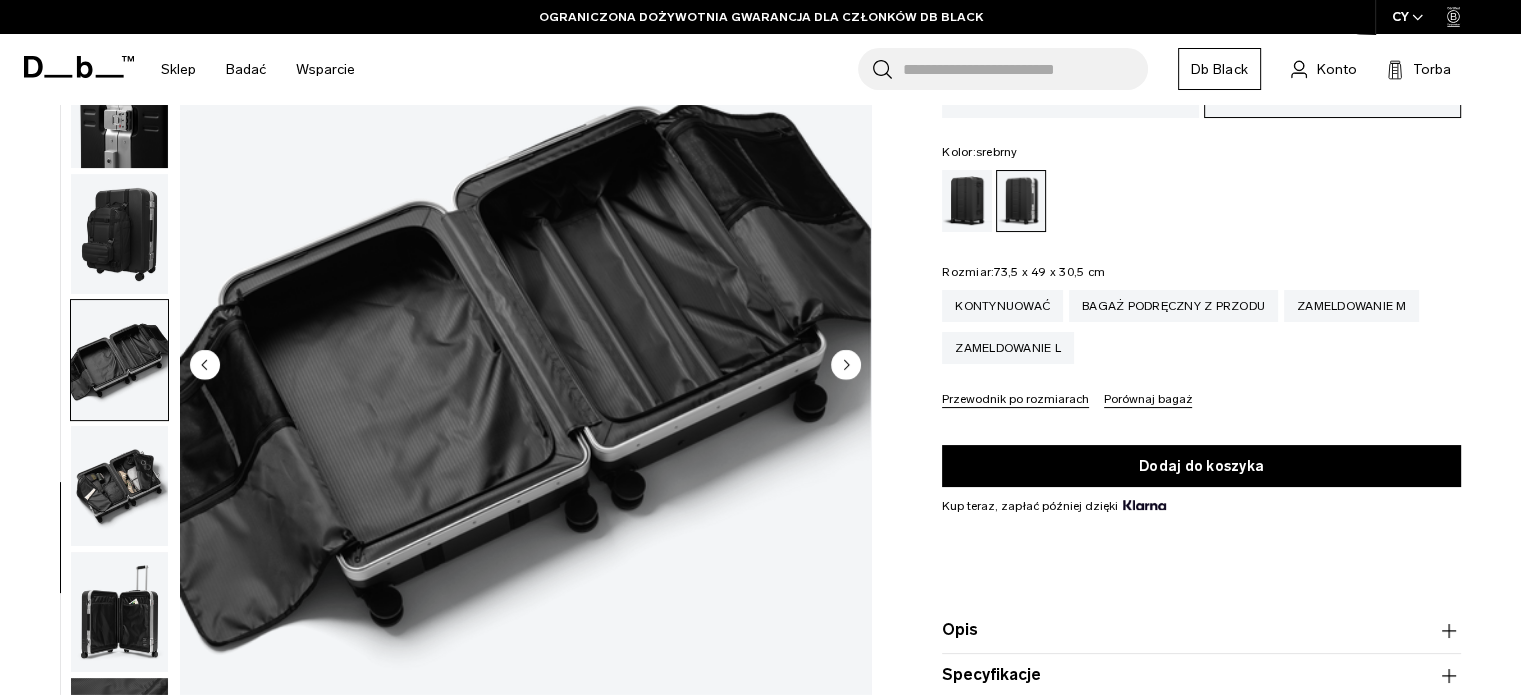 click at bounding box center (119, 234) 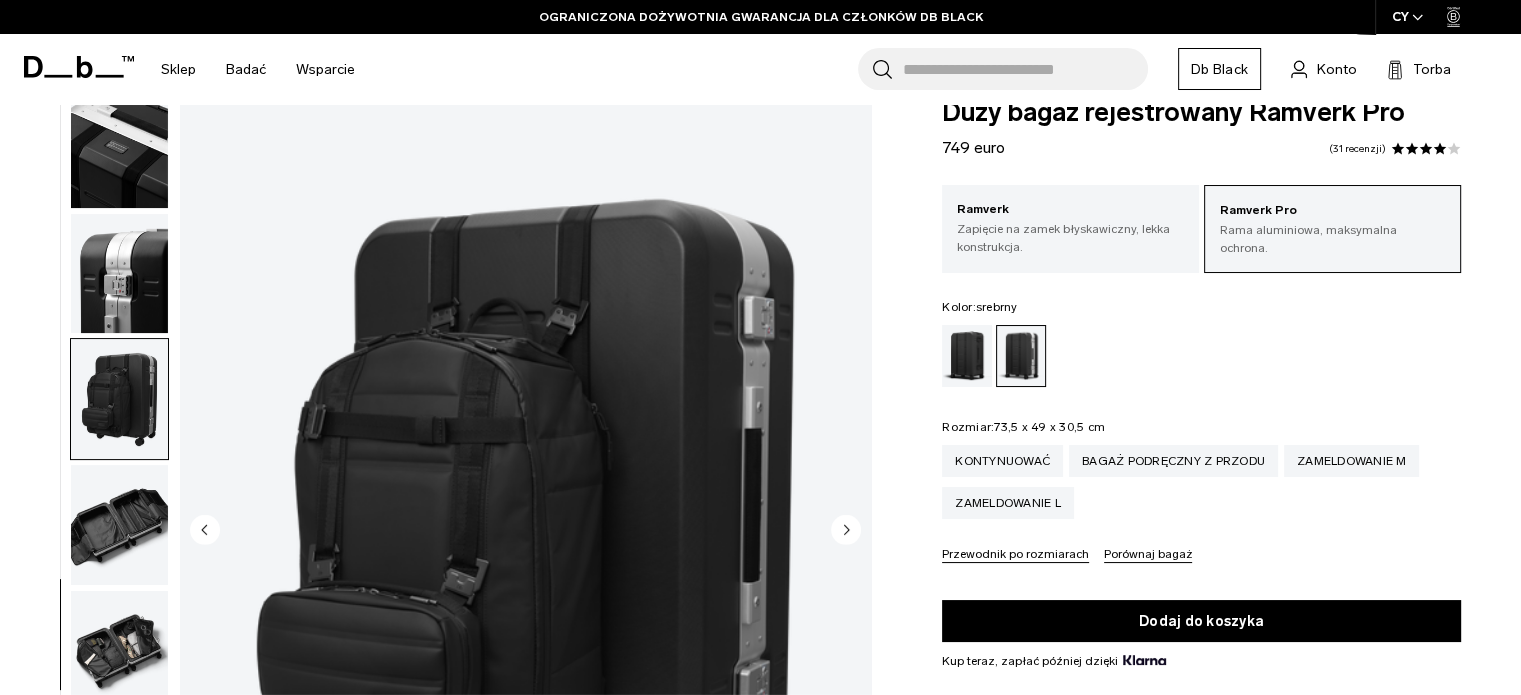 scroll, scrollTop: 0, scrollLeft: 0, axis: both 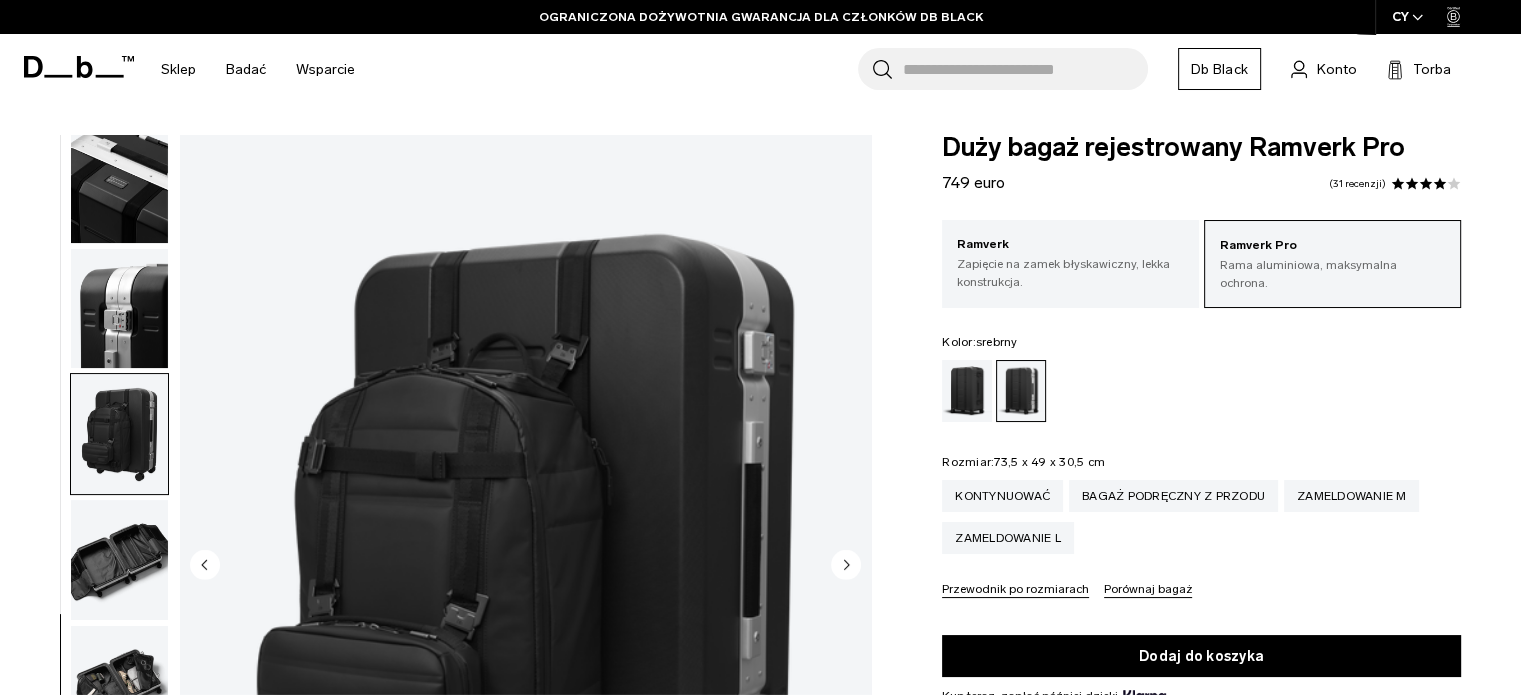 click at bounding box center [119, 309] 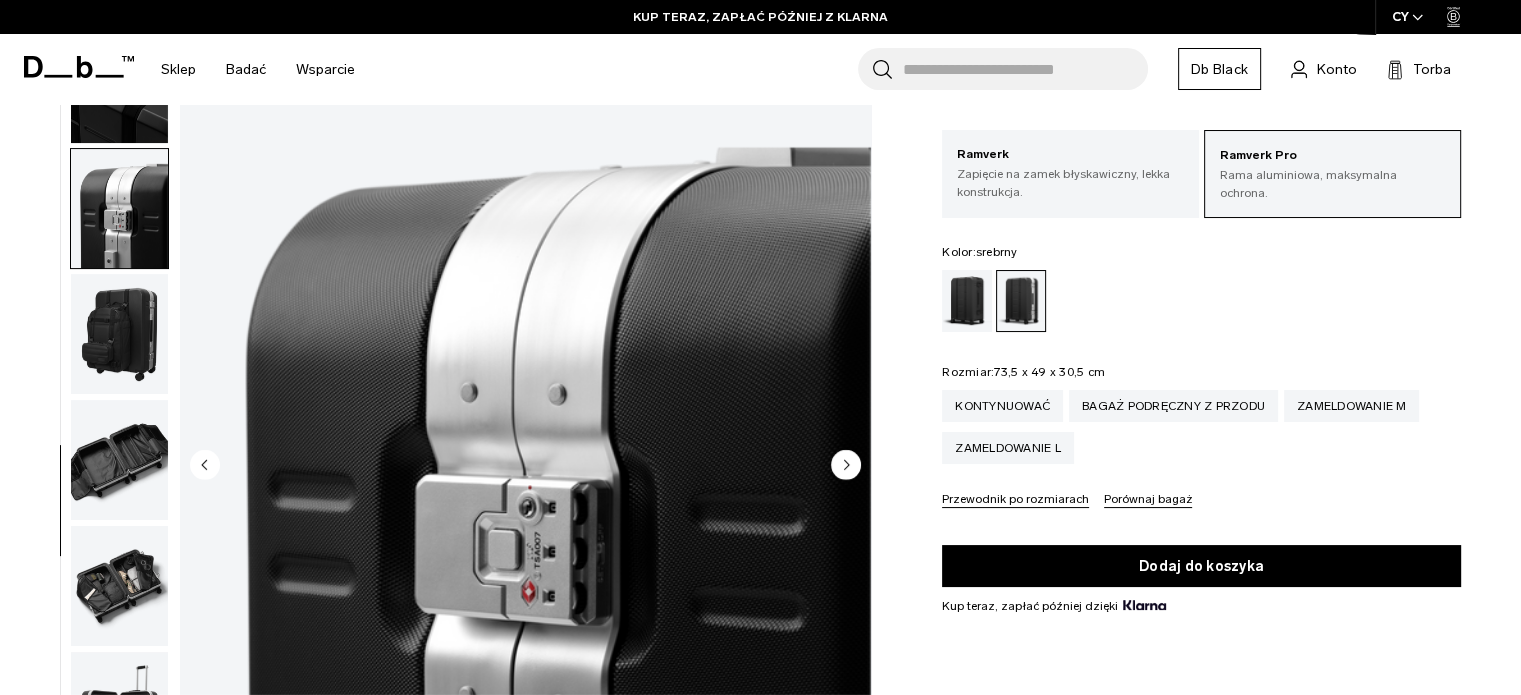 scroll, scrollTop: 0, scrollLeft: 0, axis: both 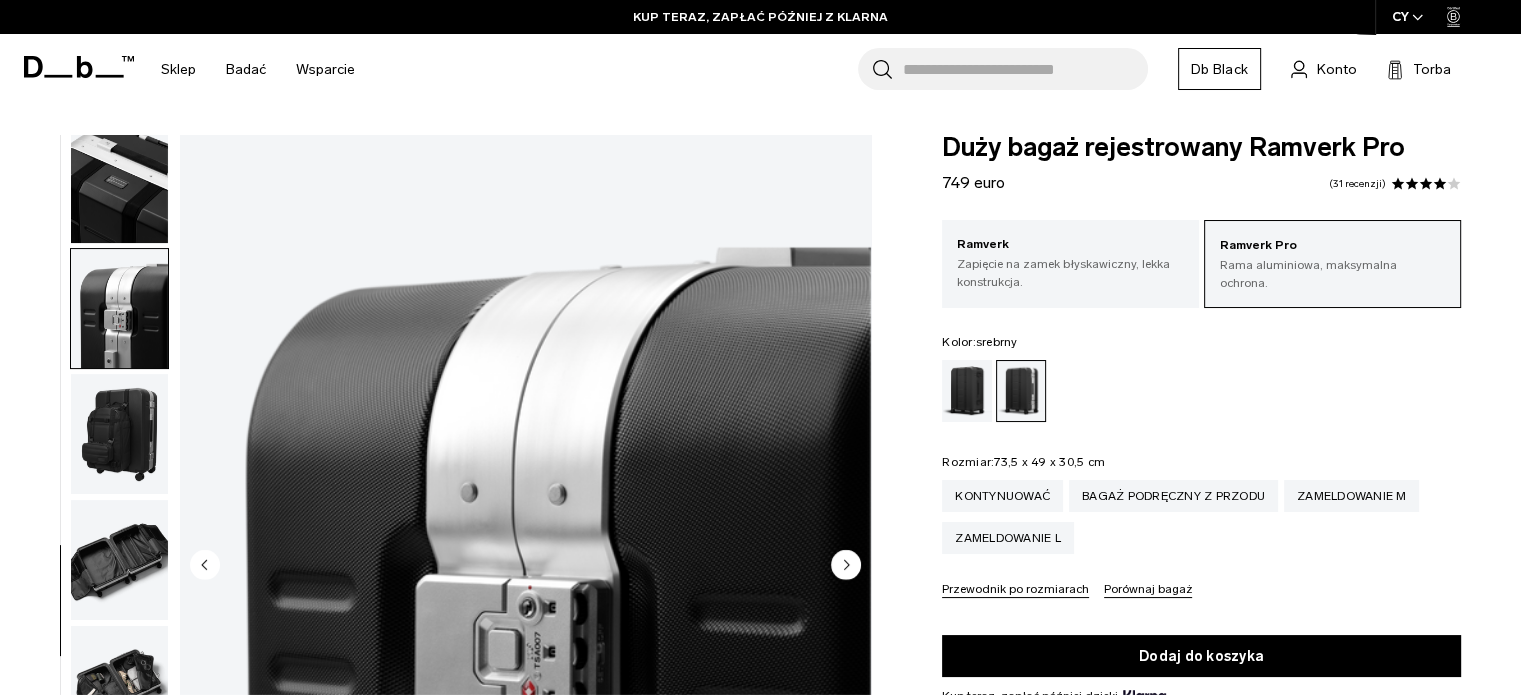 click at bounding box center [119, 183] 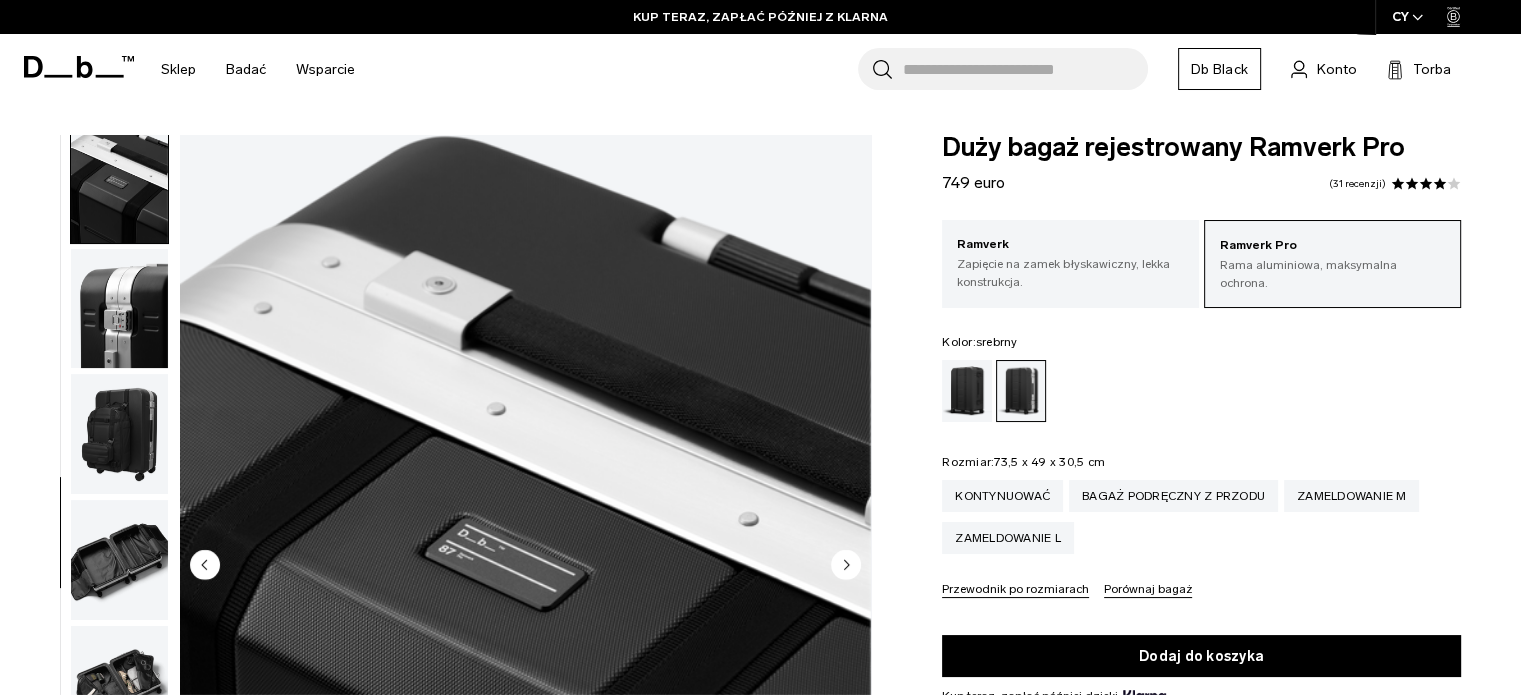 scroll, scrollTop: 628, scrollLeft: 0, axis: vertical 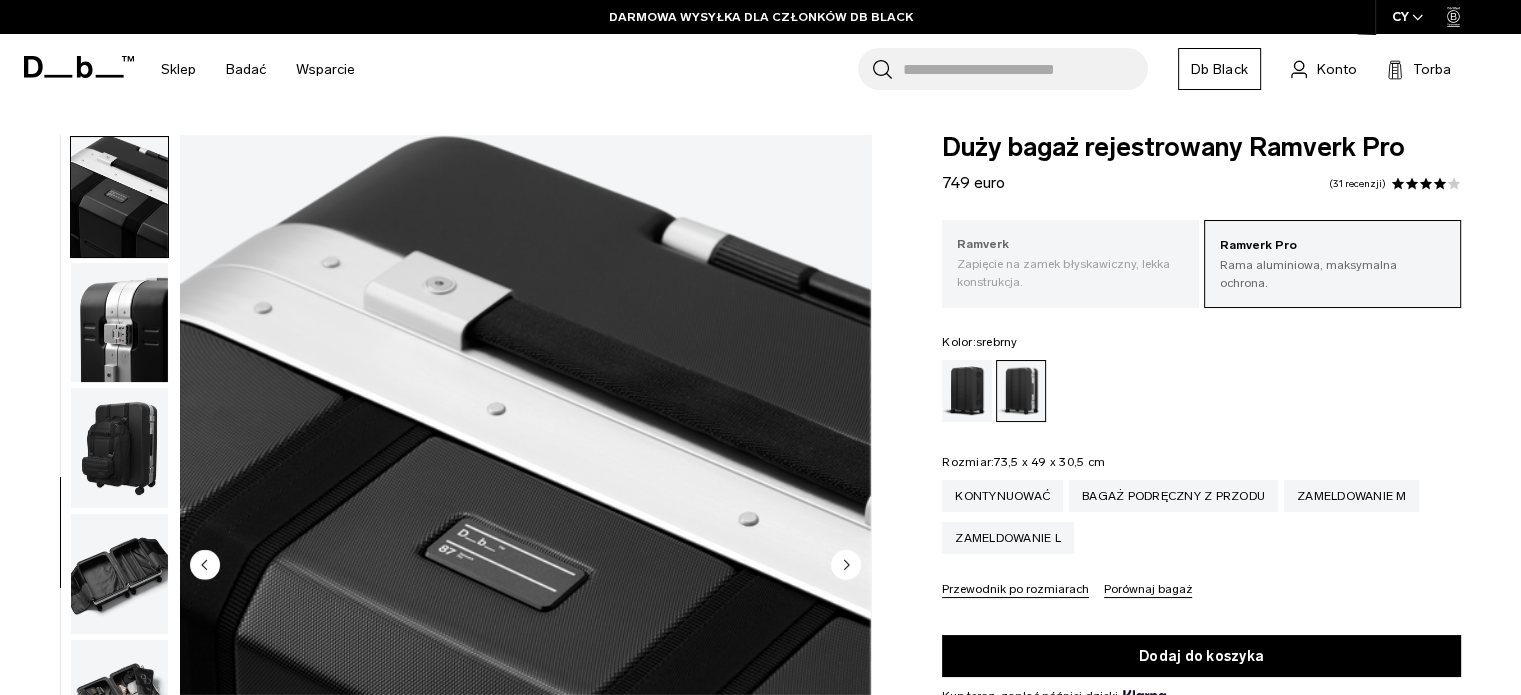 click on "Zapięcie na zamek błyskawiczny, lekka konstrukcja." at bounding box center (1070, 273) 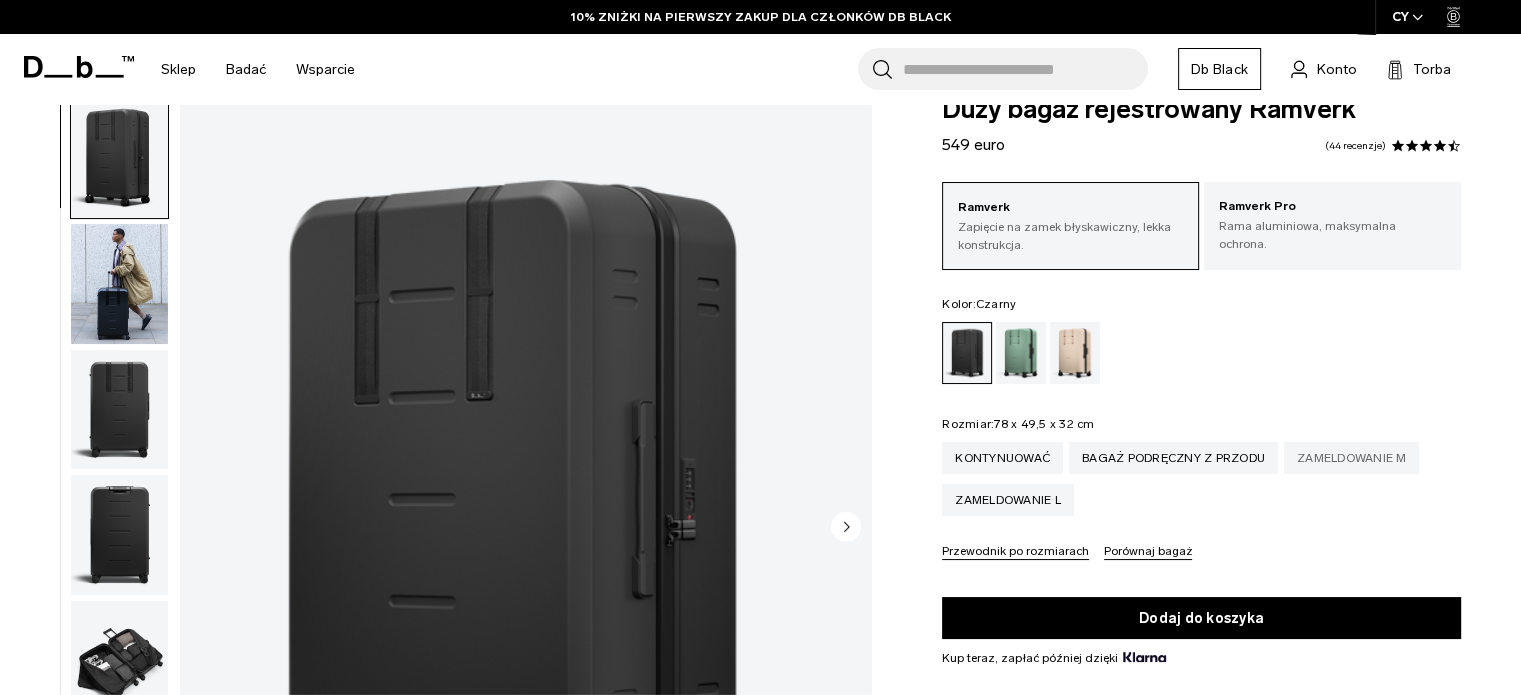 scroll, scrollTop: 100, scrollLeft: 0, axis: vertical 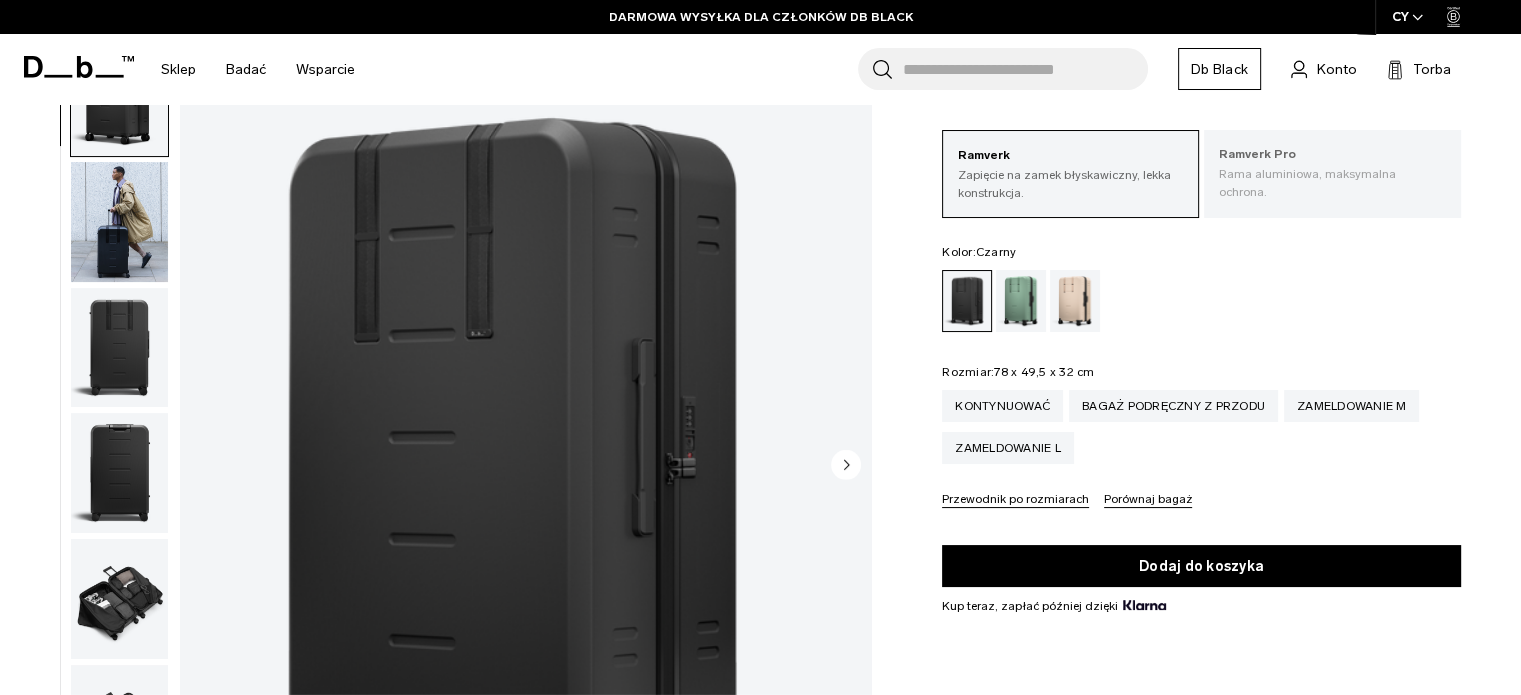 click on "Ramverk Pro" at bounding box center [1257, 154] 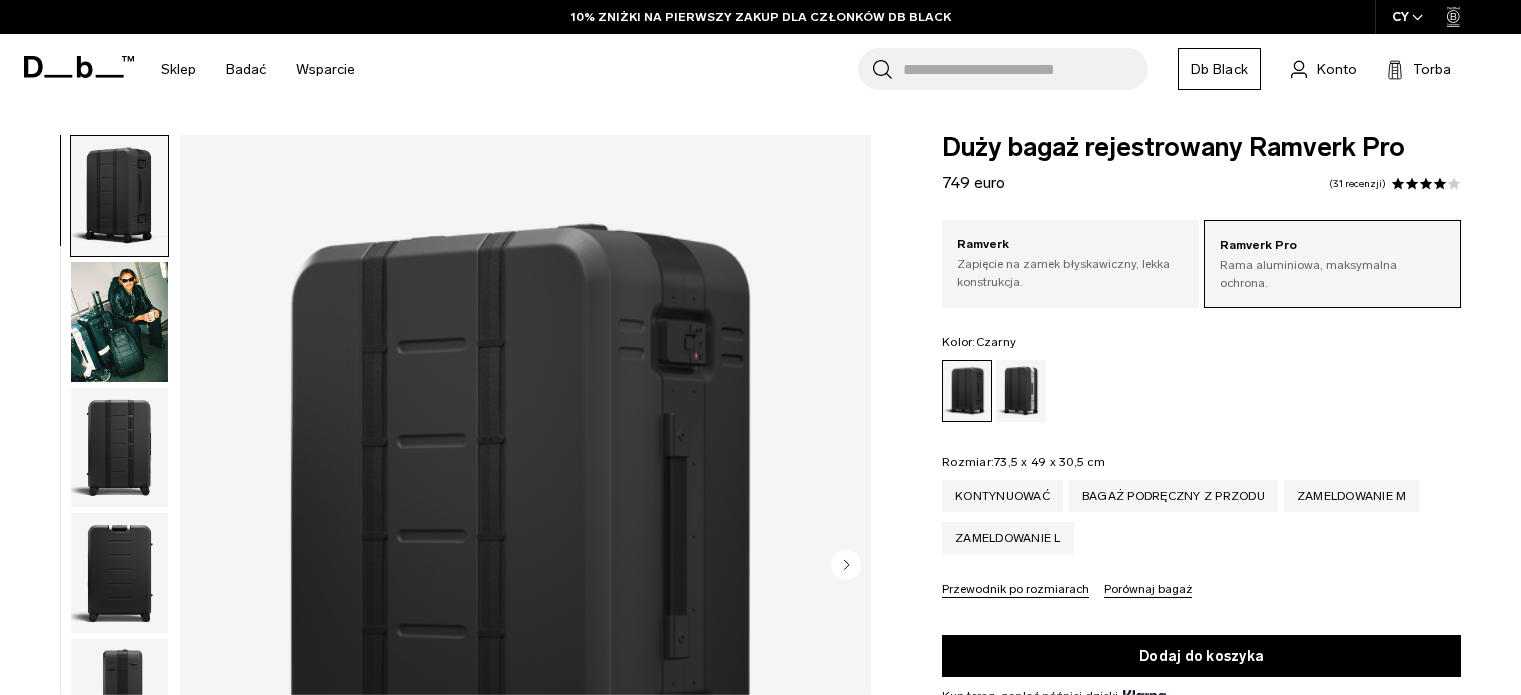 scroll, scrollTop: 0, scrollLeft: 0, axis: both 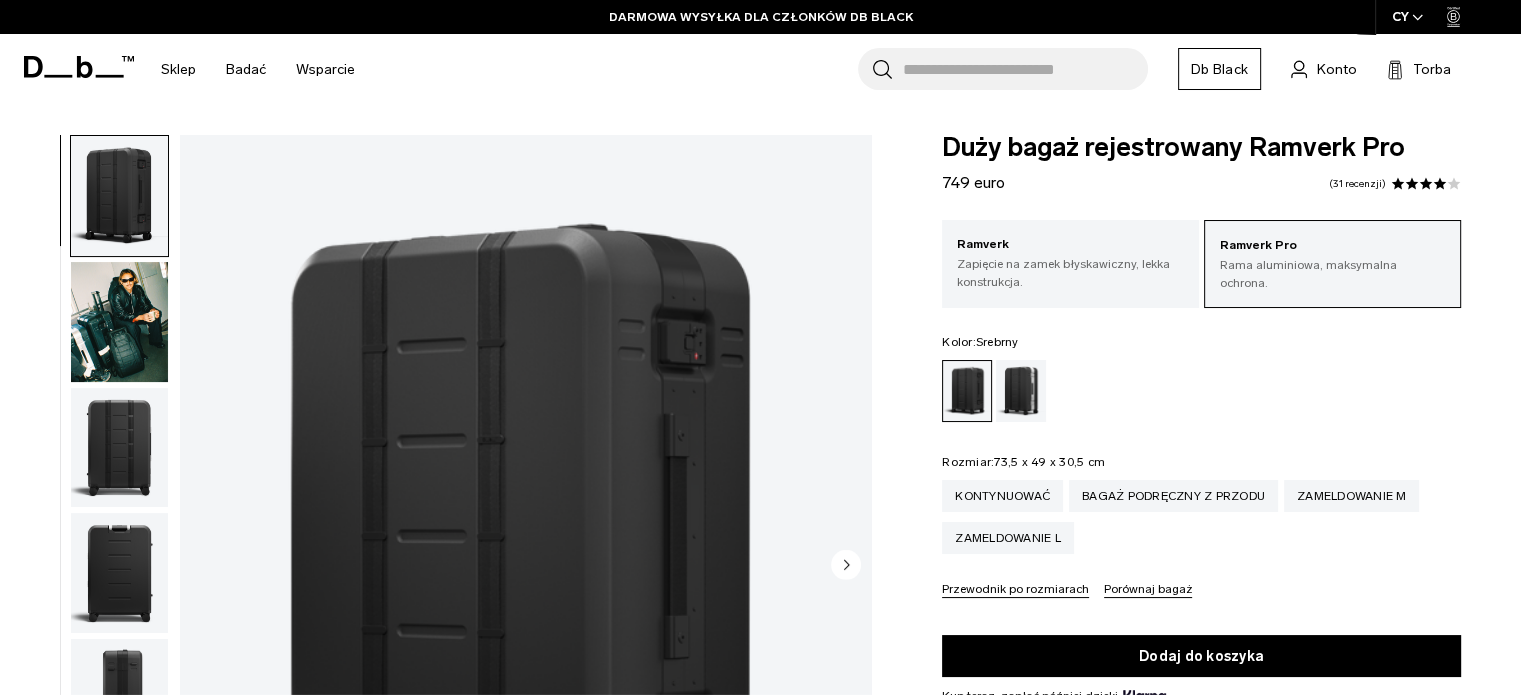 click at bounding box center [1021, 391] 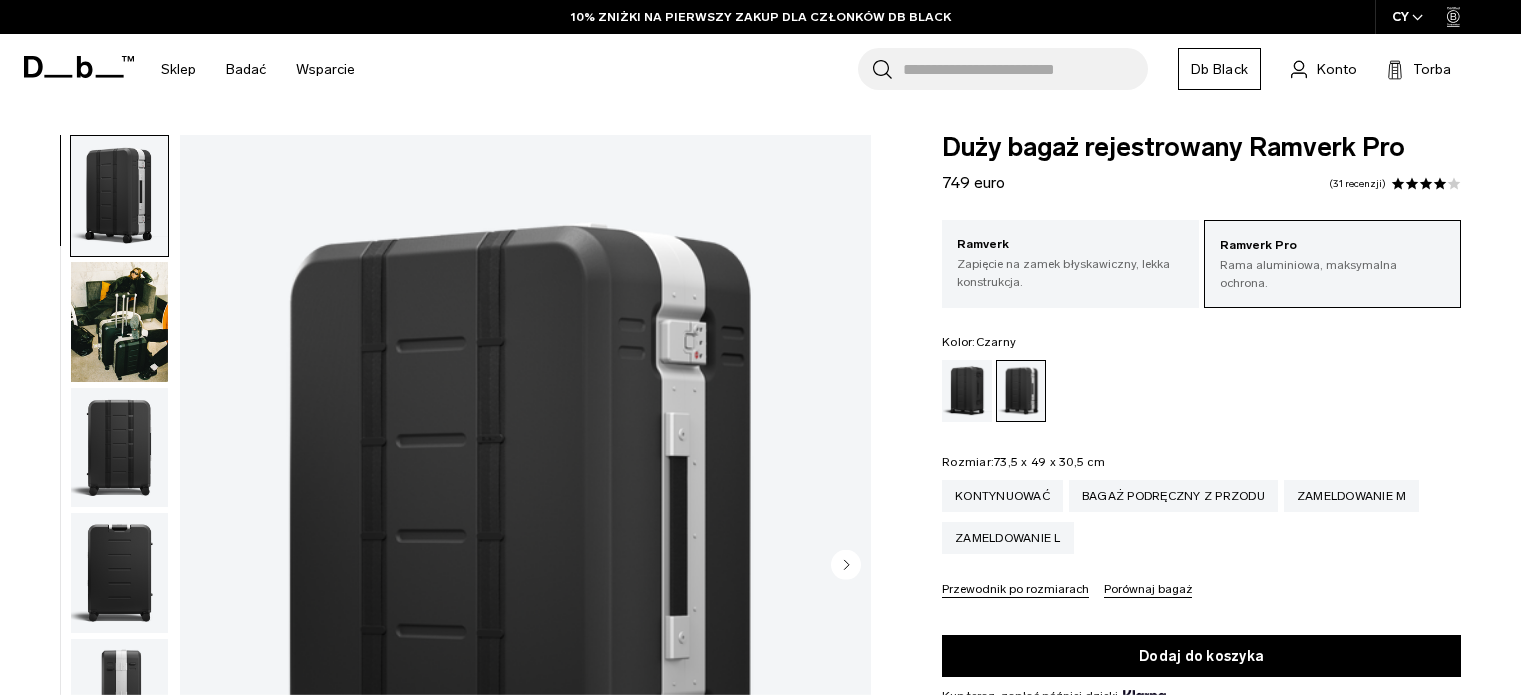 scroll, scrollTop: 0, scrollLeft: 0, axis: both 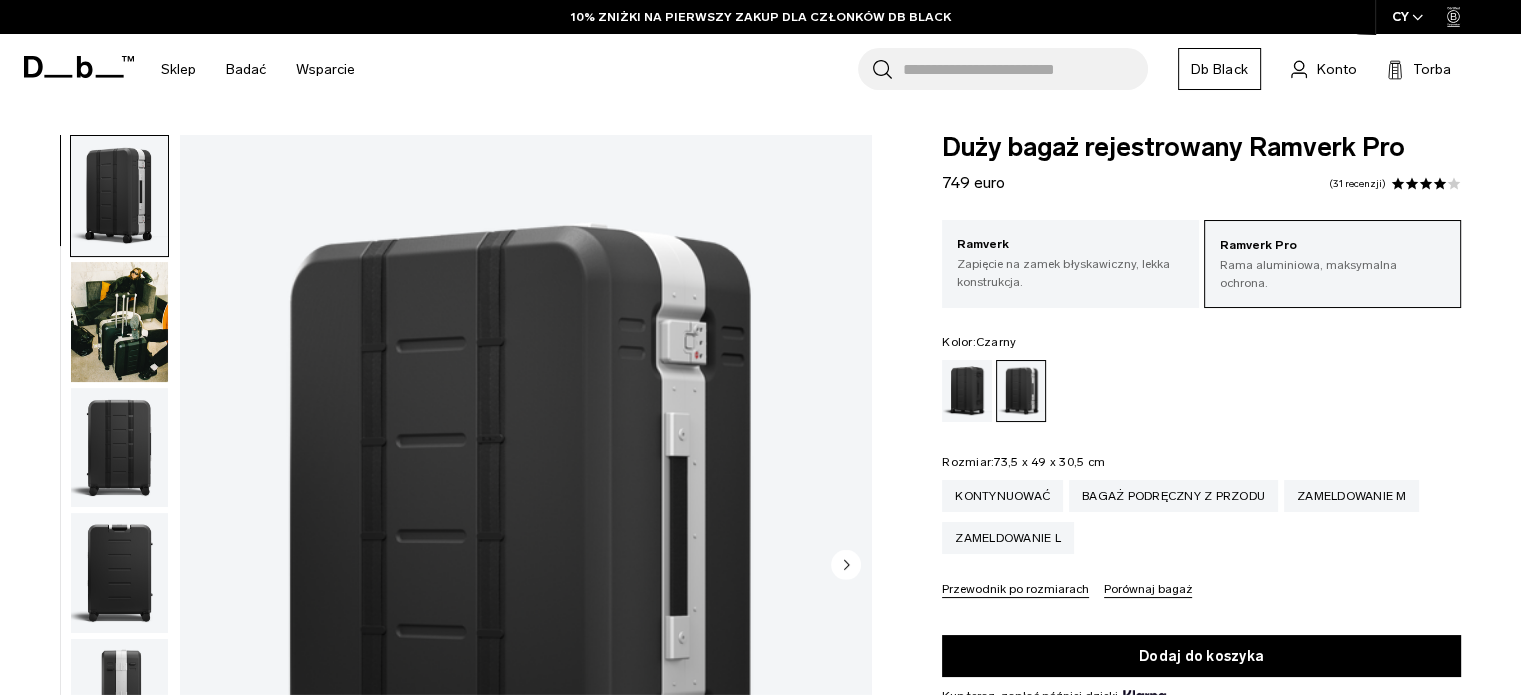 click at bounding box center [967, 391] 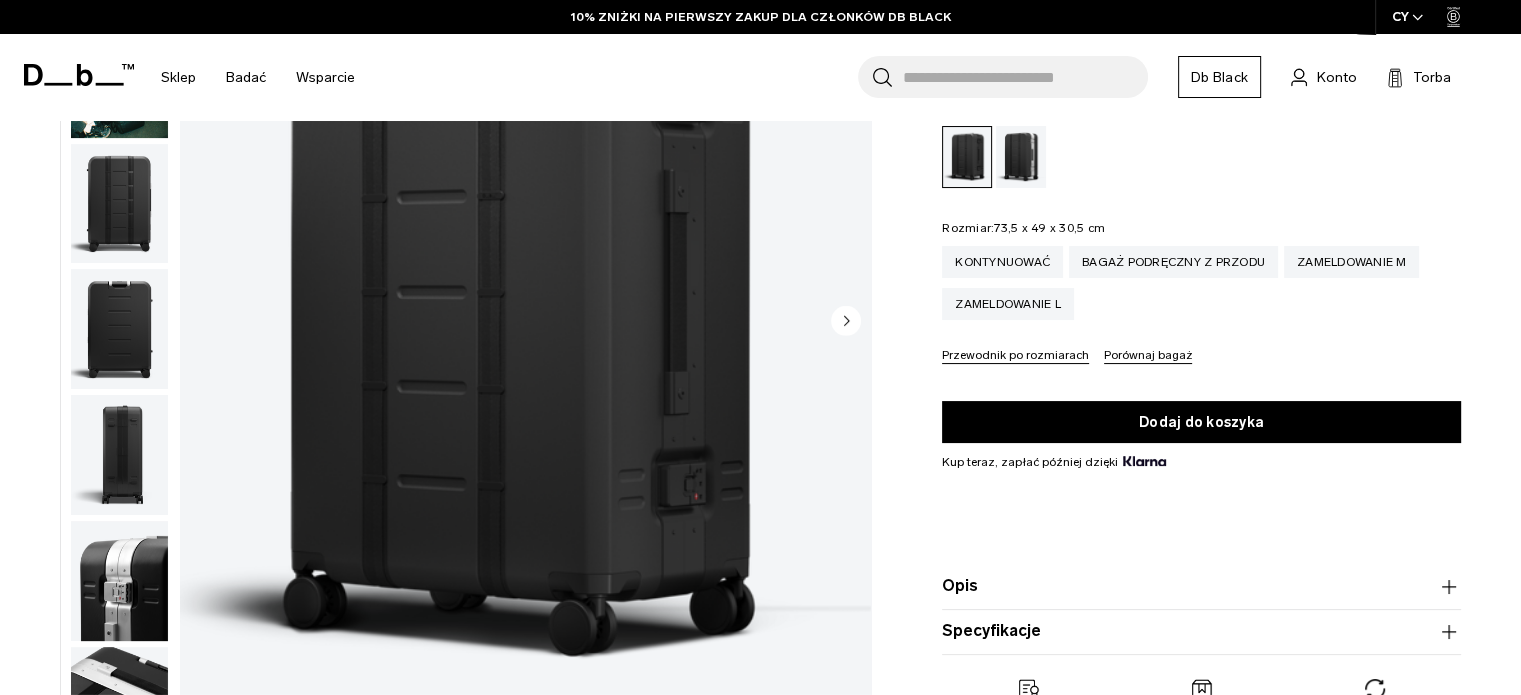 scroll, scrollTop: 300, scrollLeft: 0, axis: vertical 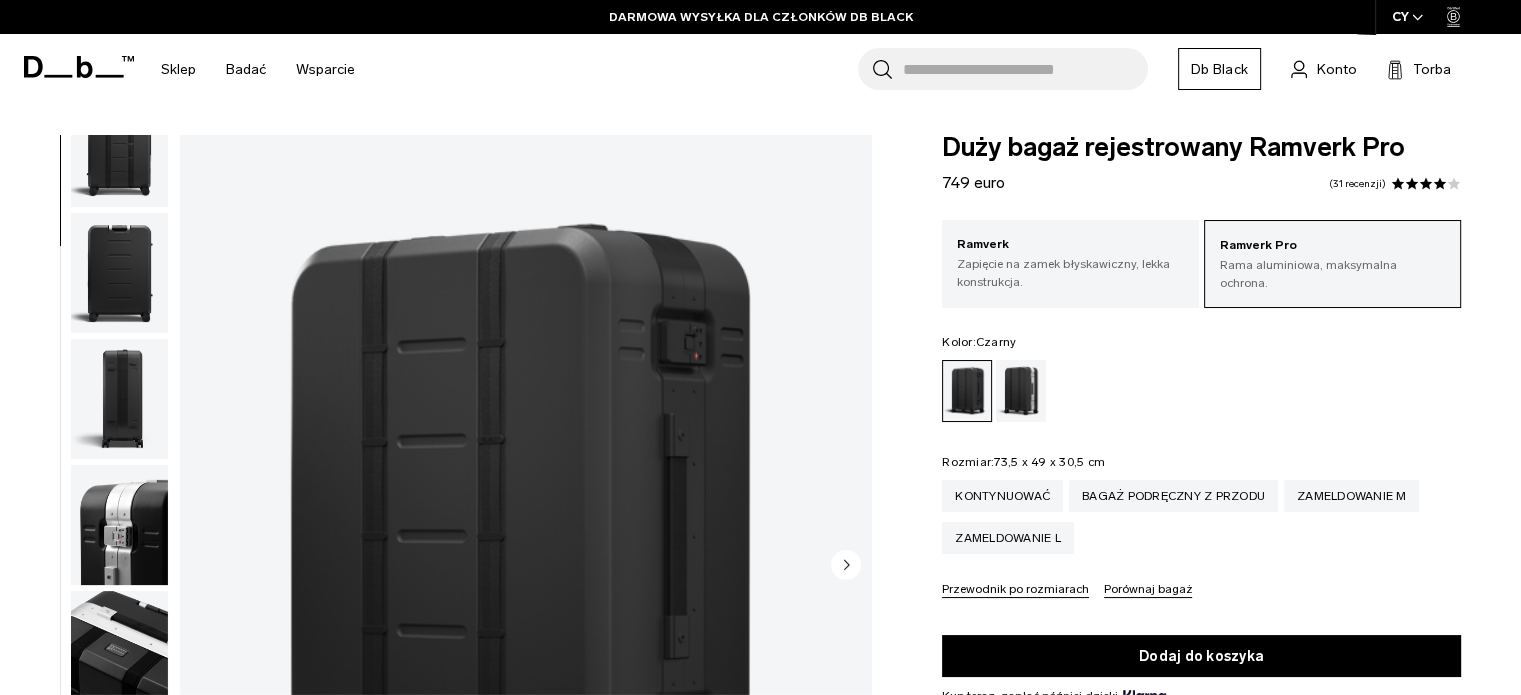 drag, startPoint x: 128, startPoint y: 644, endPoint x: 1073, endPoint y: 411, distance: 973.3006 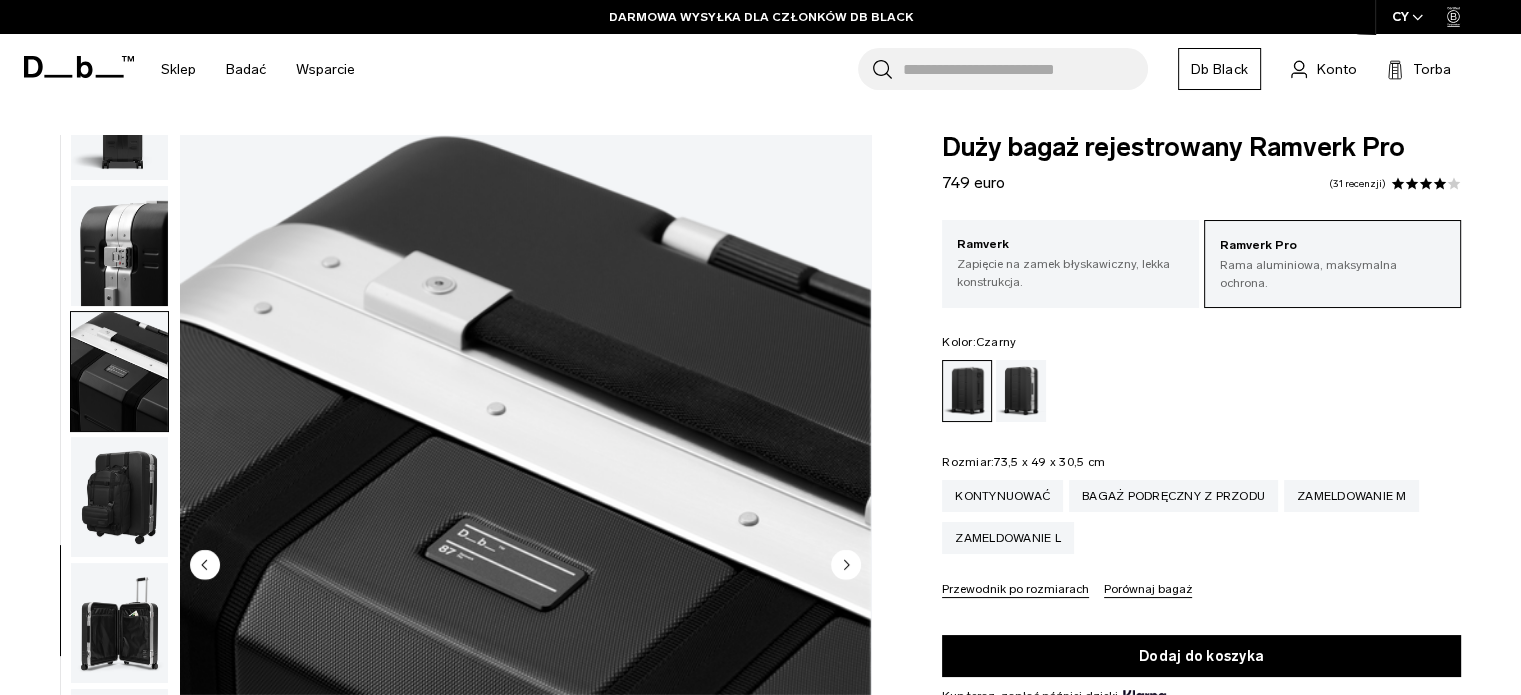 scroll, scrollTop: 643, scrollLeft: 0, axis: vertical 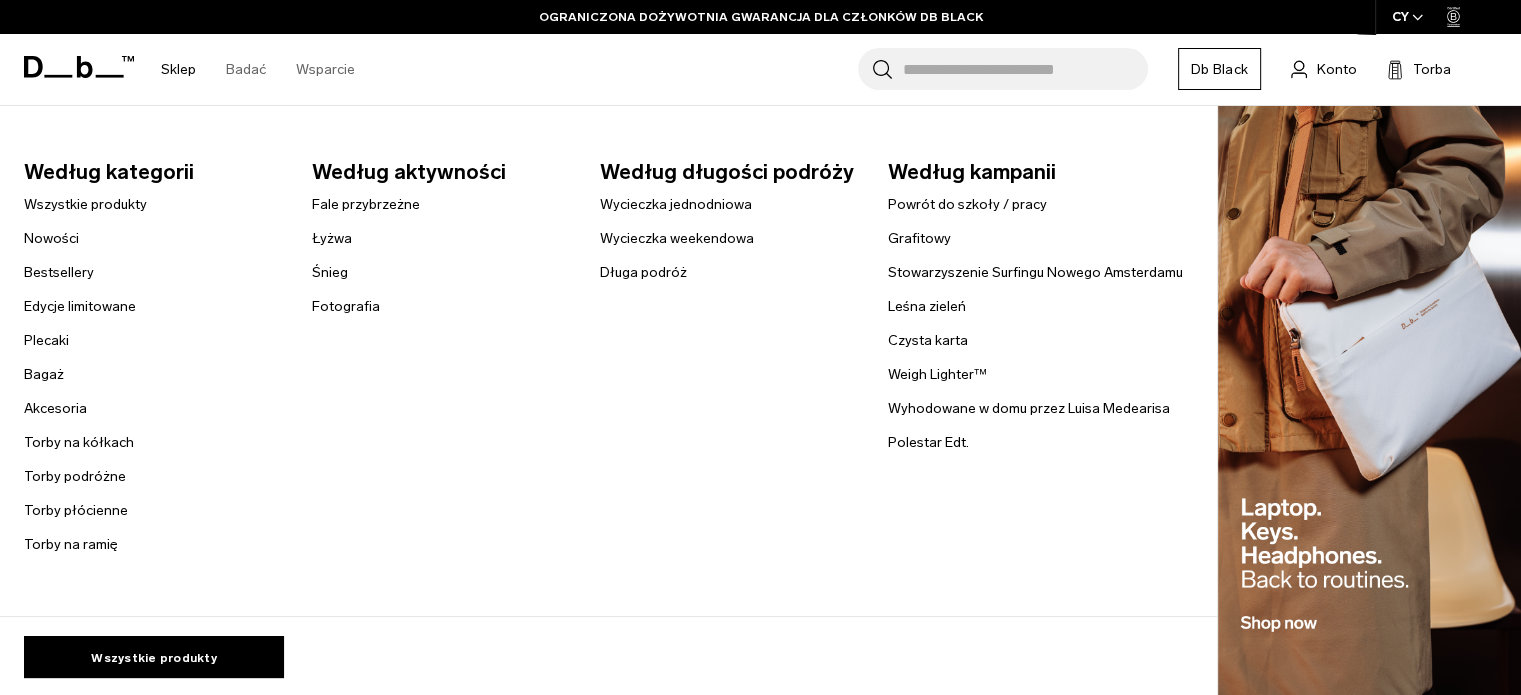 drag, startPoint x: 53, startPoint y: 404, endPoint x: 125, endPoint y: 367, distance: 80.9506 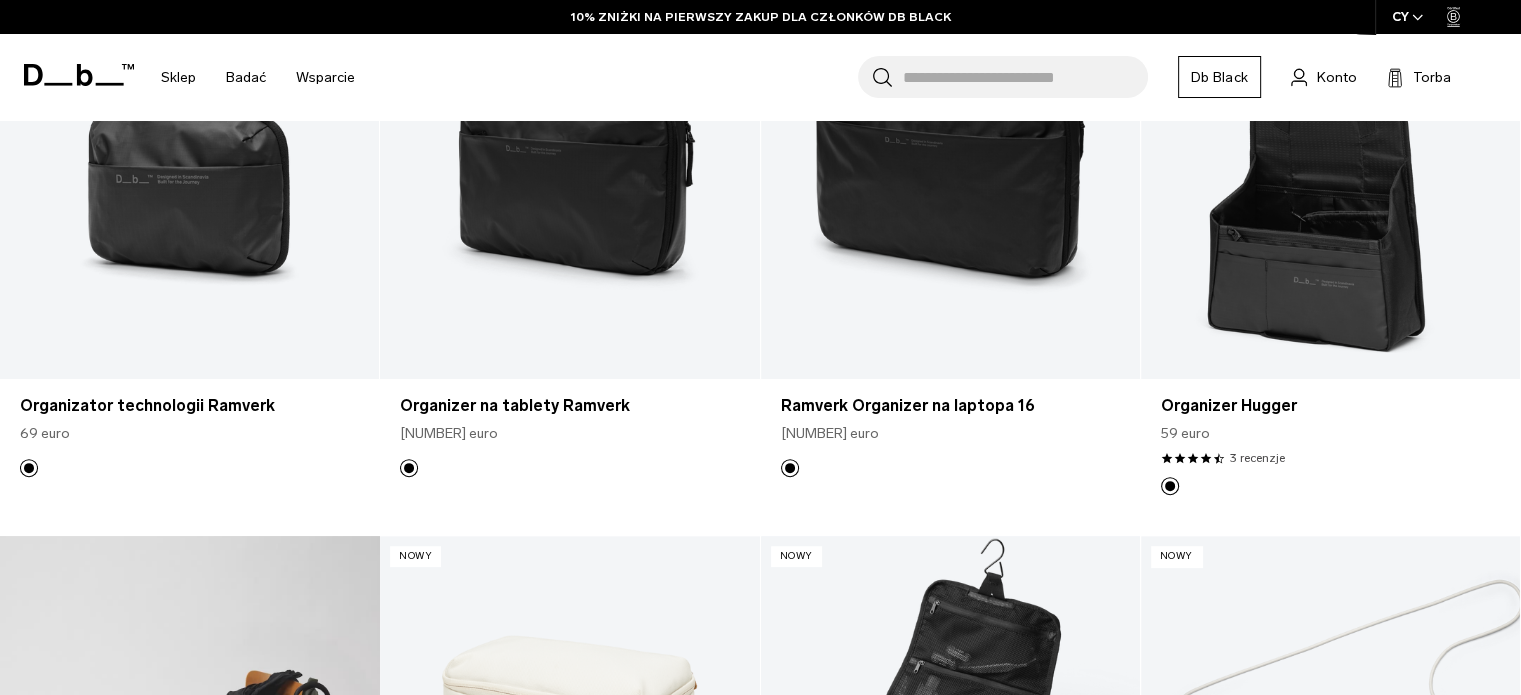 scroll, scrollTop: 800, scrollLeft: 0, axis: vertical 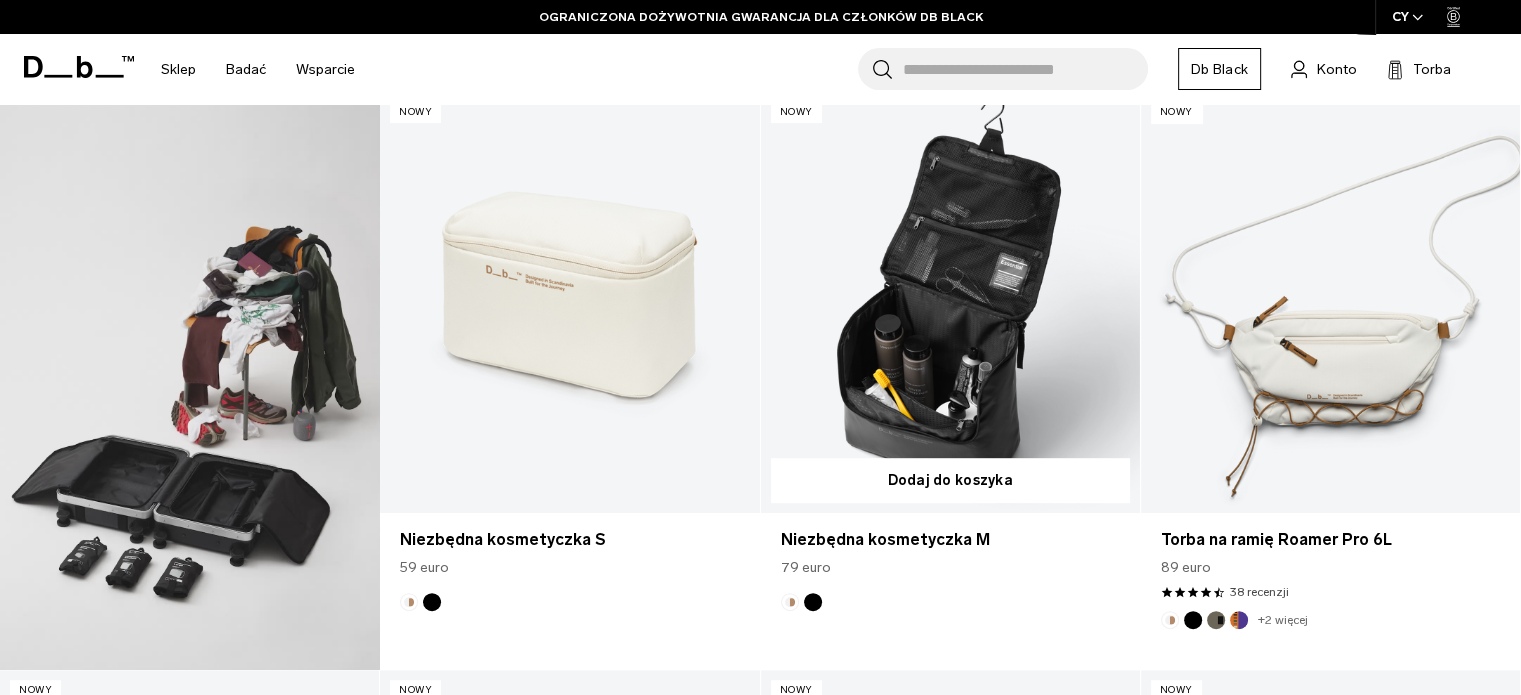 click at bounding box center [950, 302] 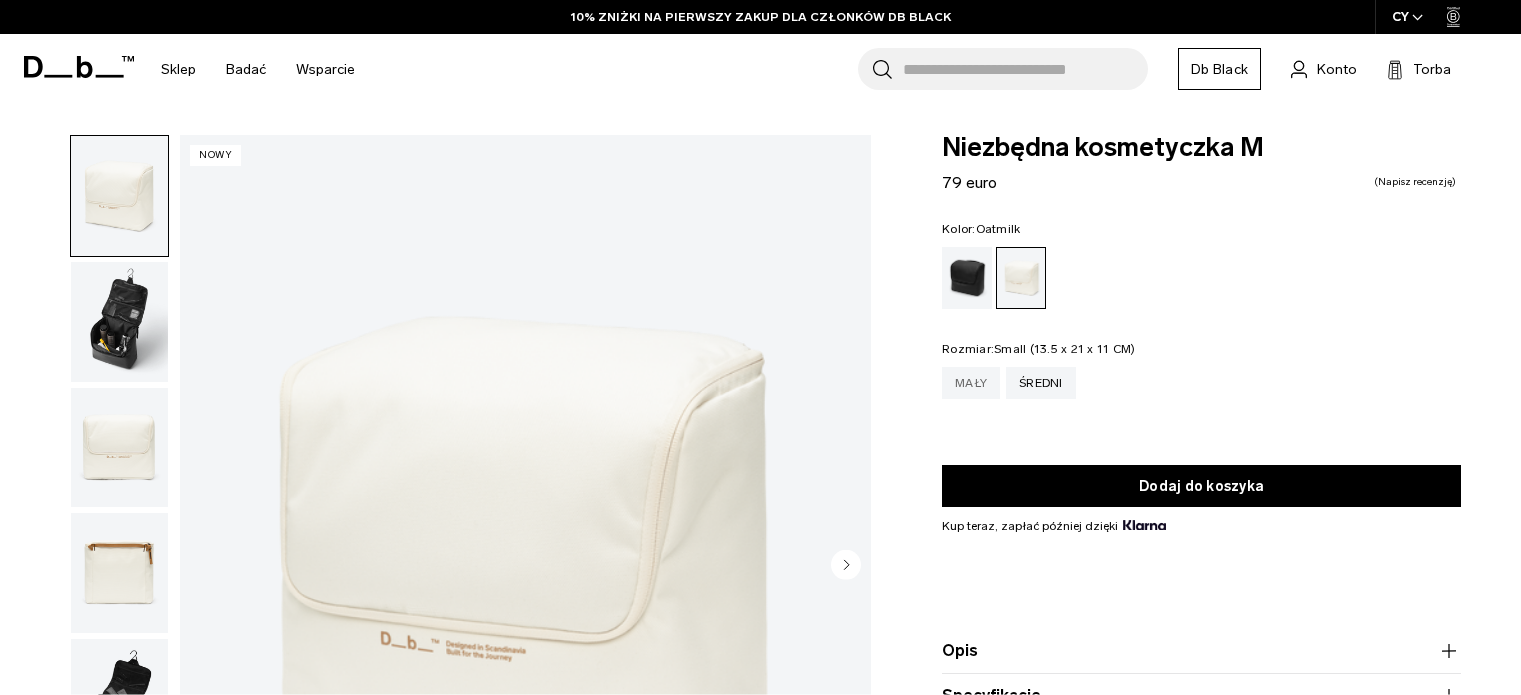 scroll, scrollTop: 0, scrollLeft: 0, axis: both 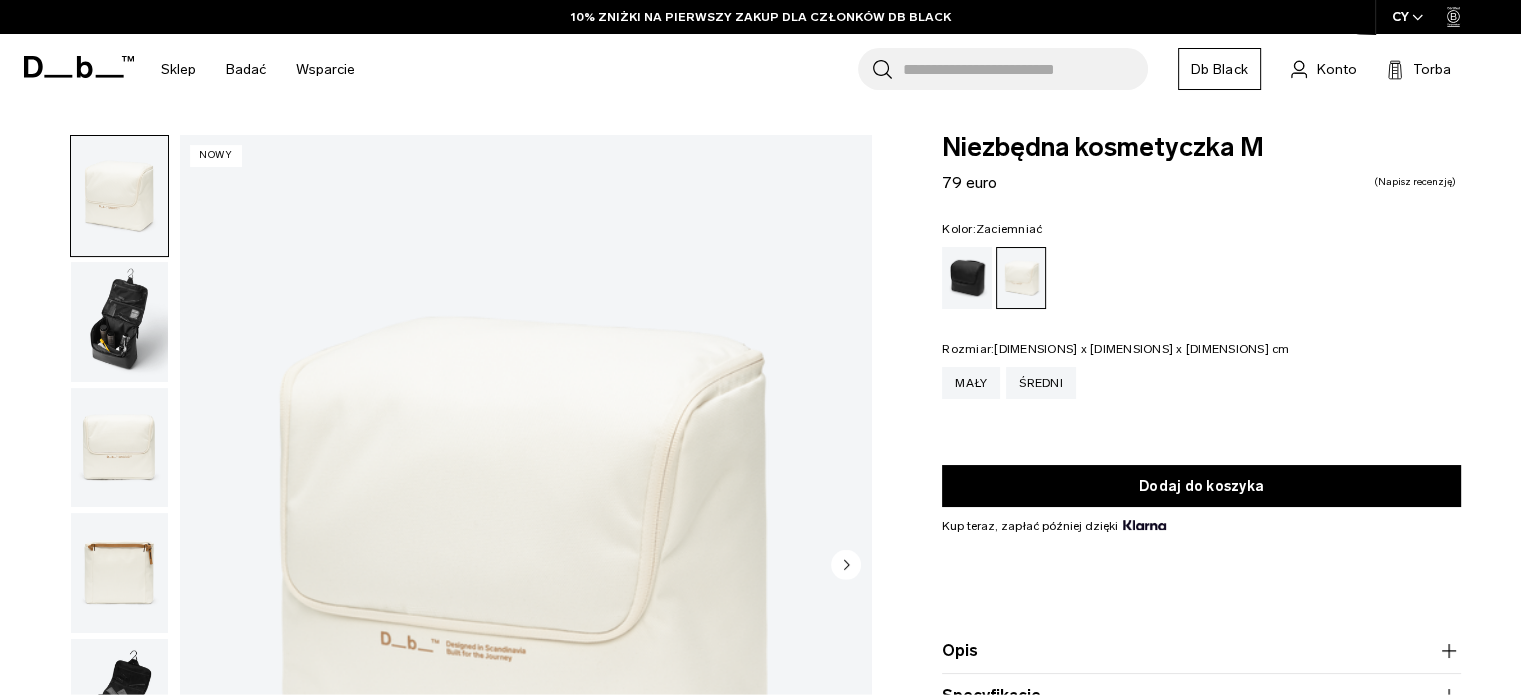 click at bounding box center [967, 278] 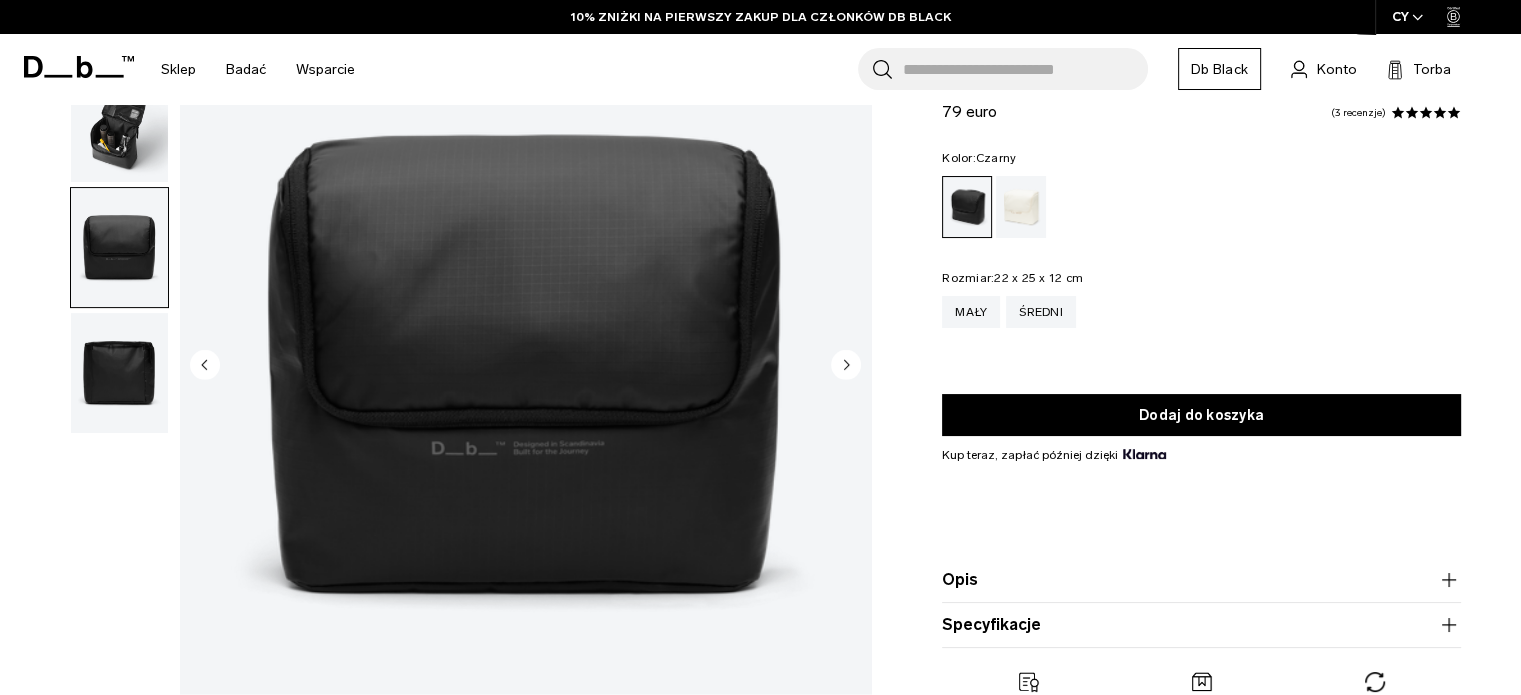 scroll, scrollTop: 200, scrollLeft: 0, axis: vertical 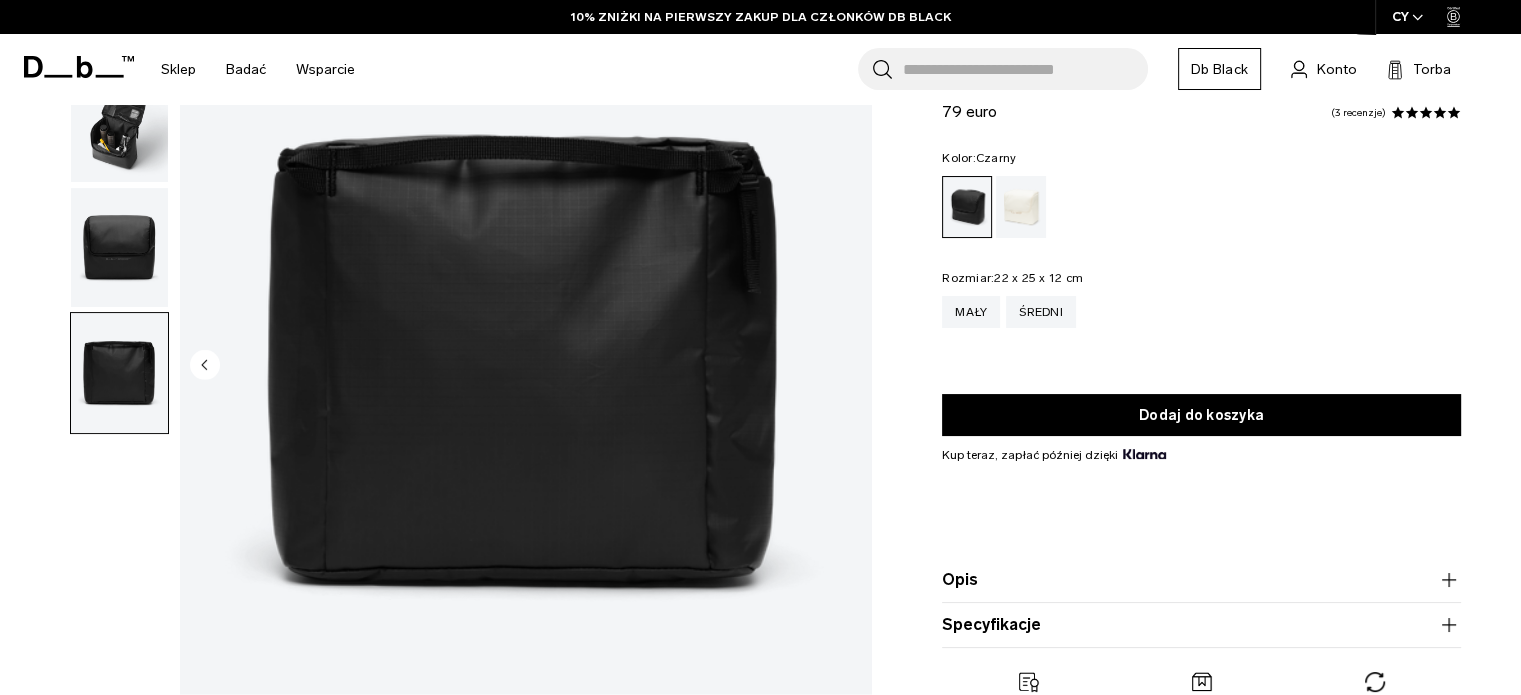 click at bounding box center [119, 122] 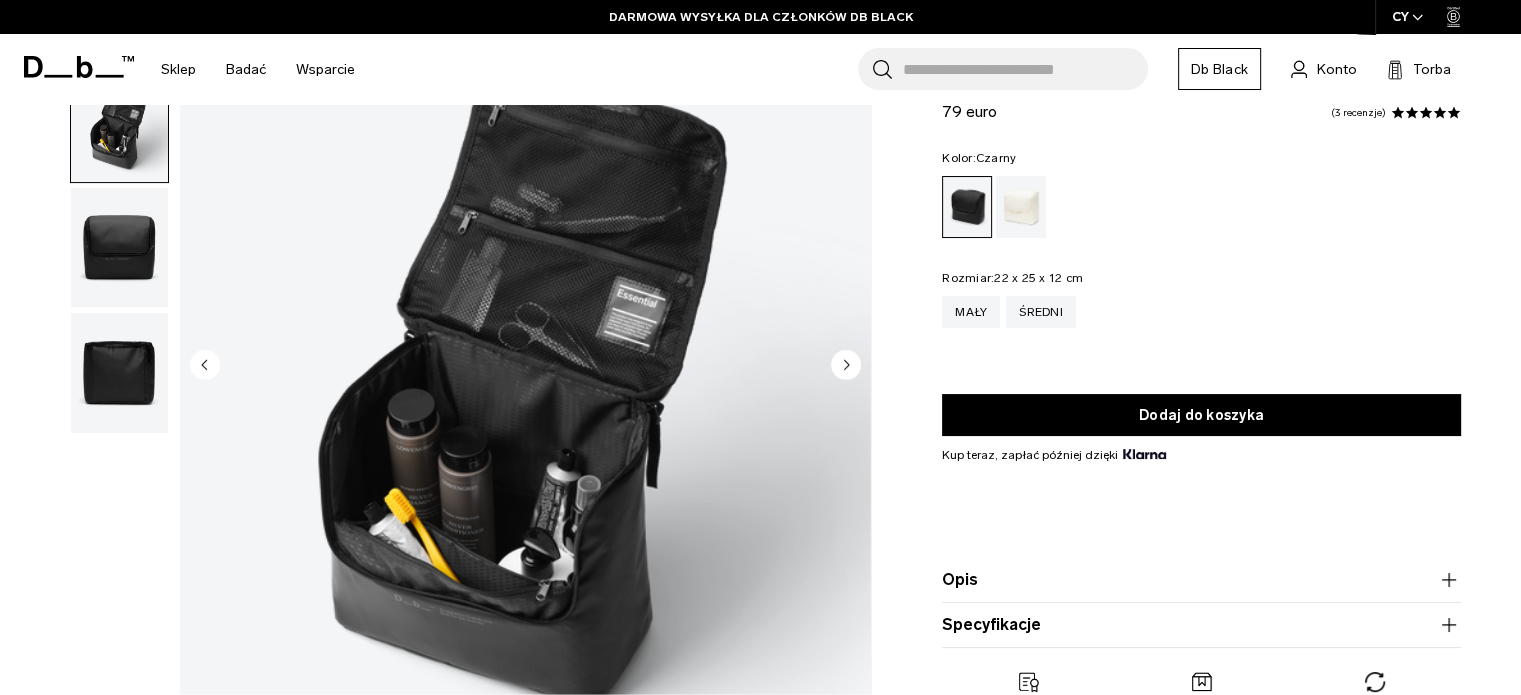click at bounding box center (525, 366) 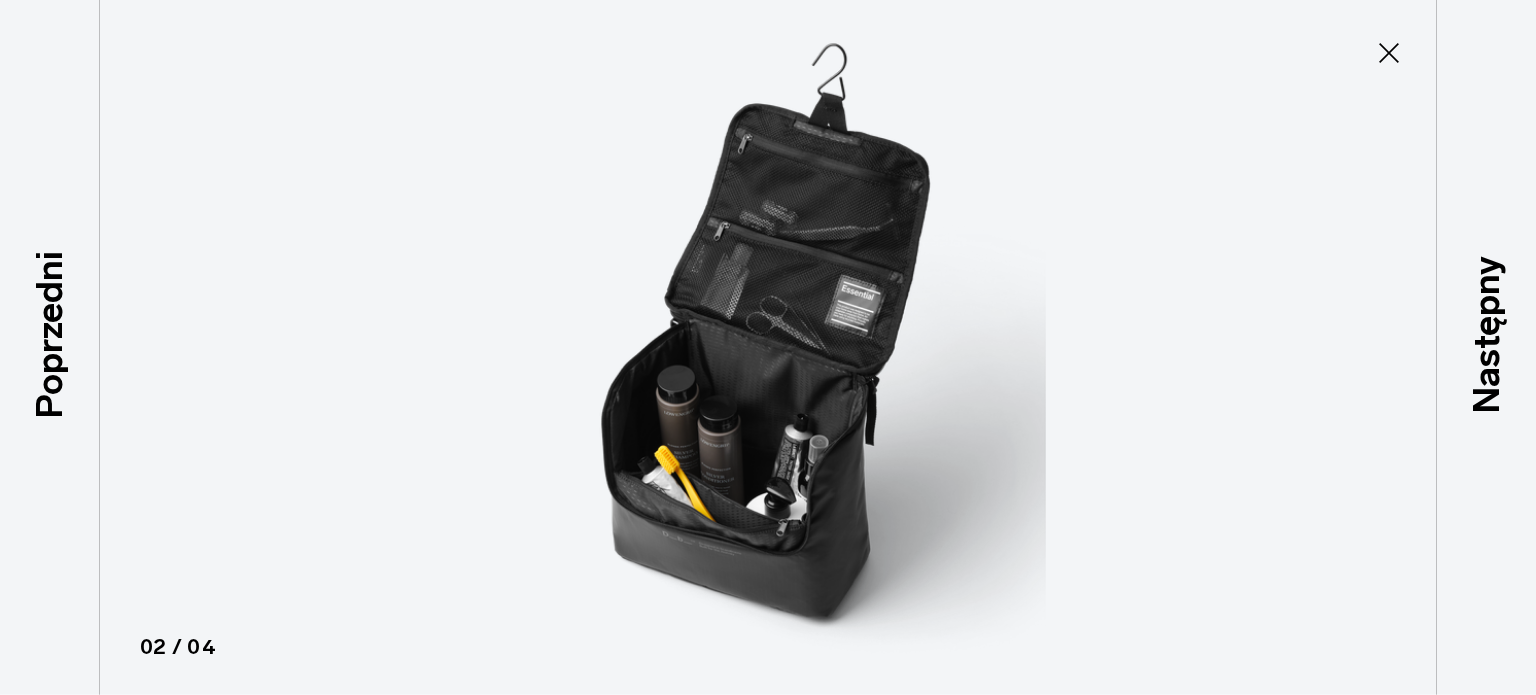 click 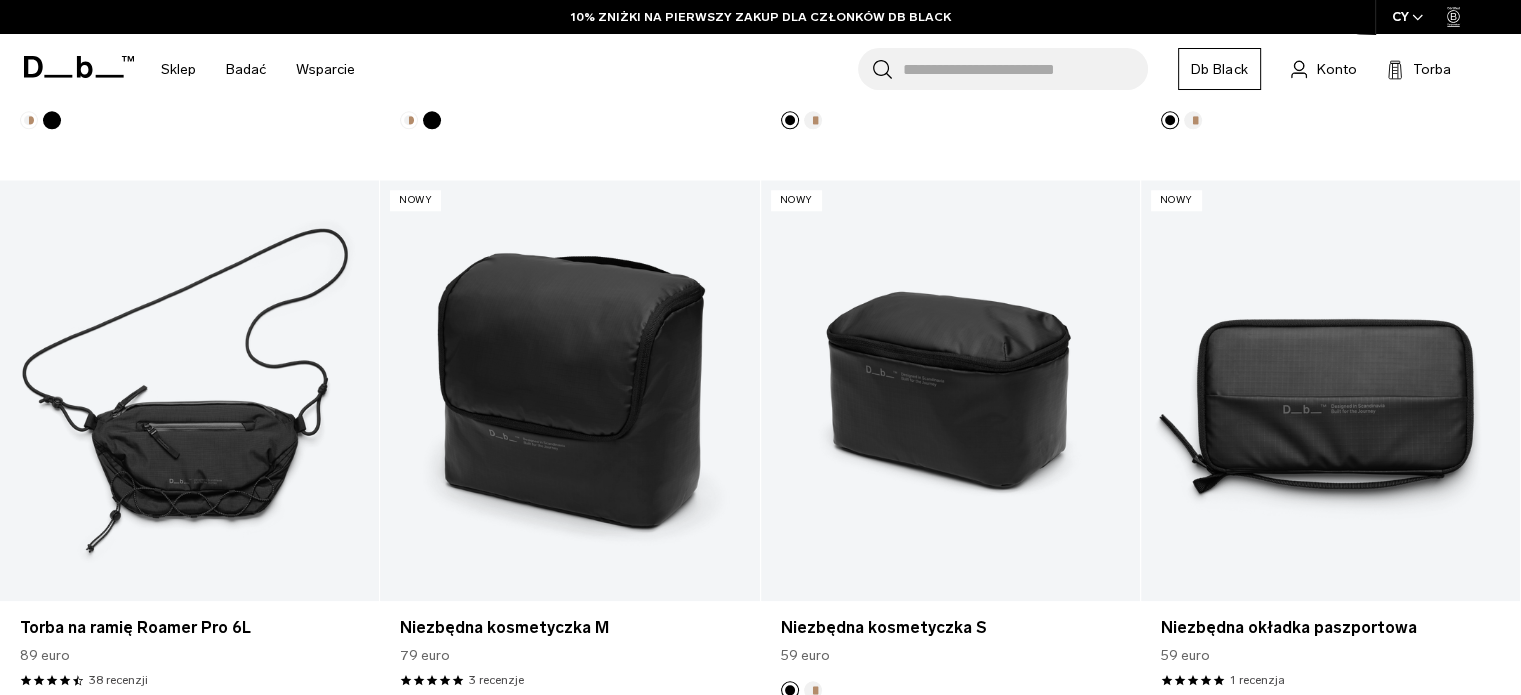 scroll, scrollTop: 2060, scrollLeft: 0, axis: vertical 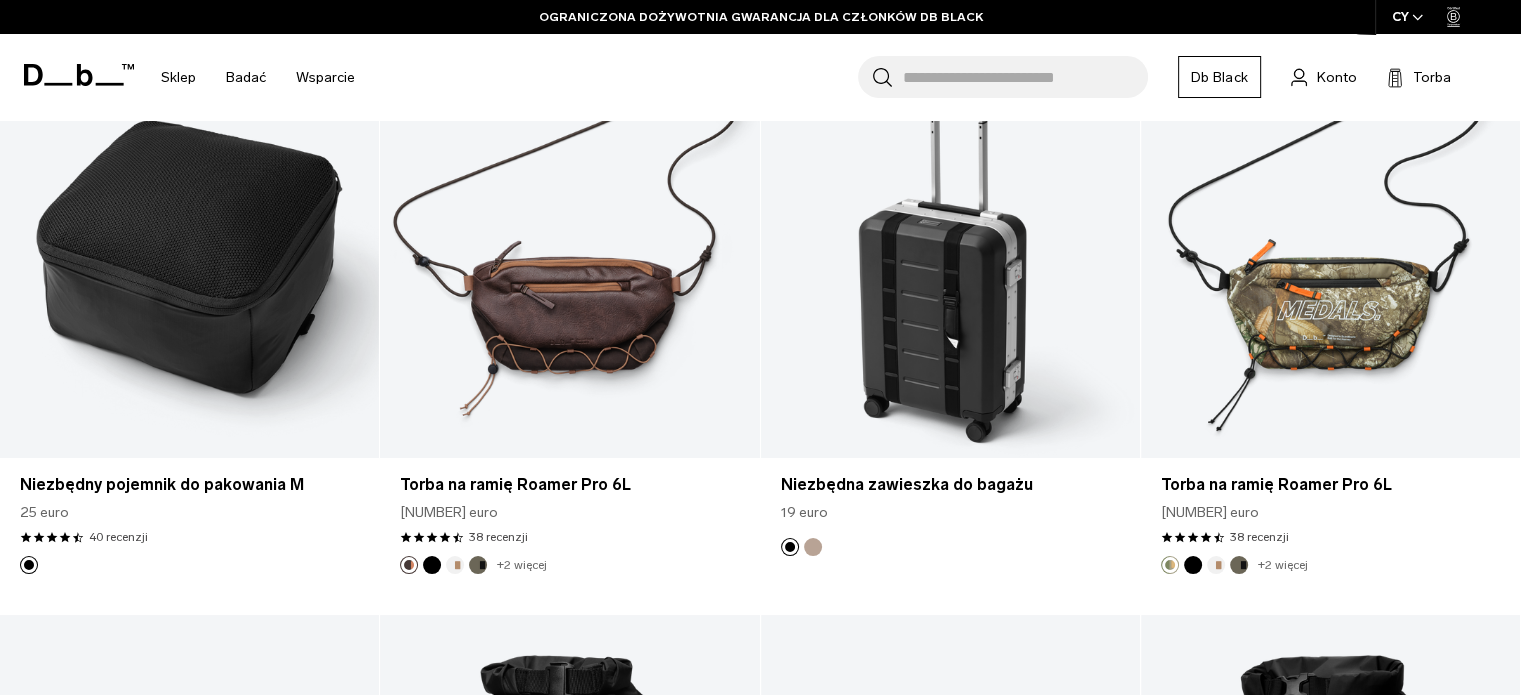 click at bounding box center (950, 247) 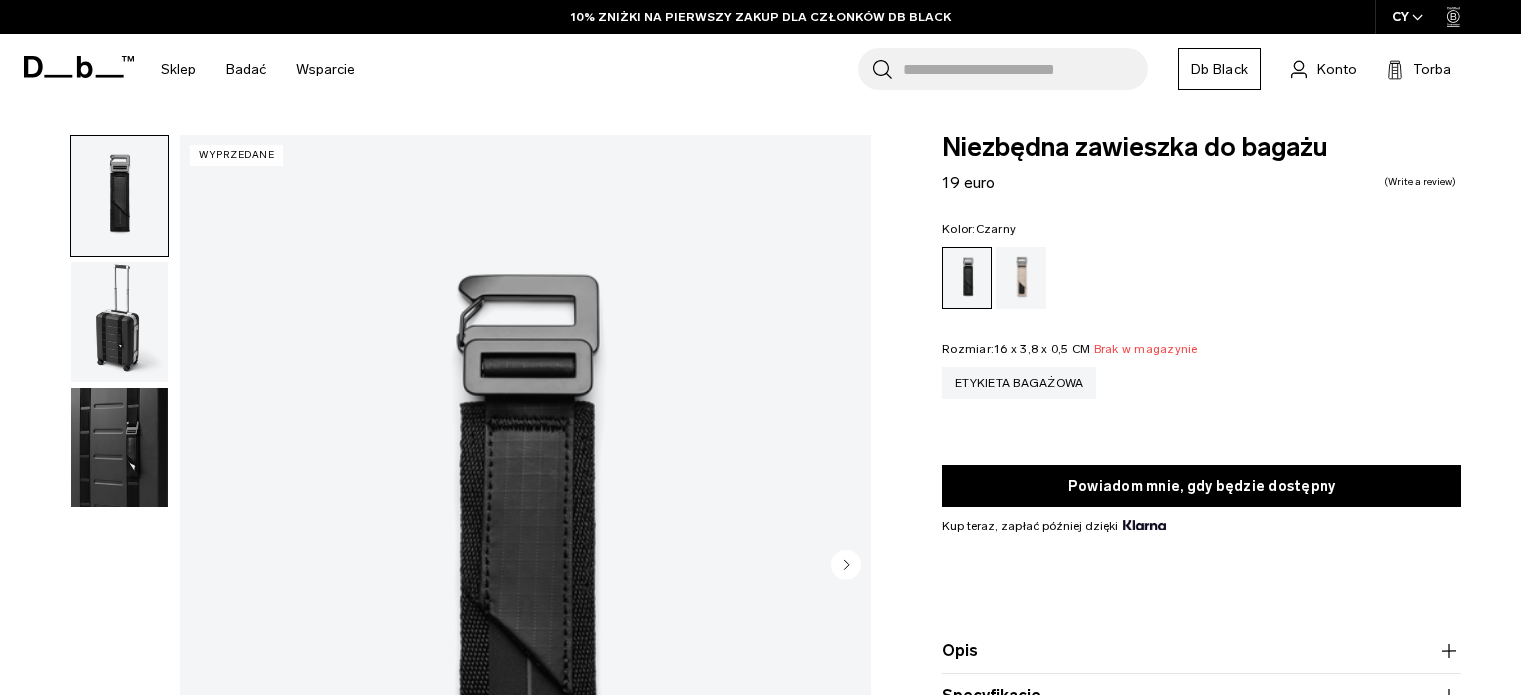 scroll, scrollTop: 0, scrollLeft: 0, axis: both 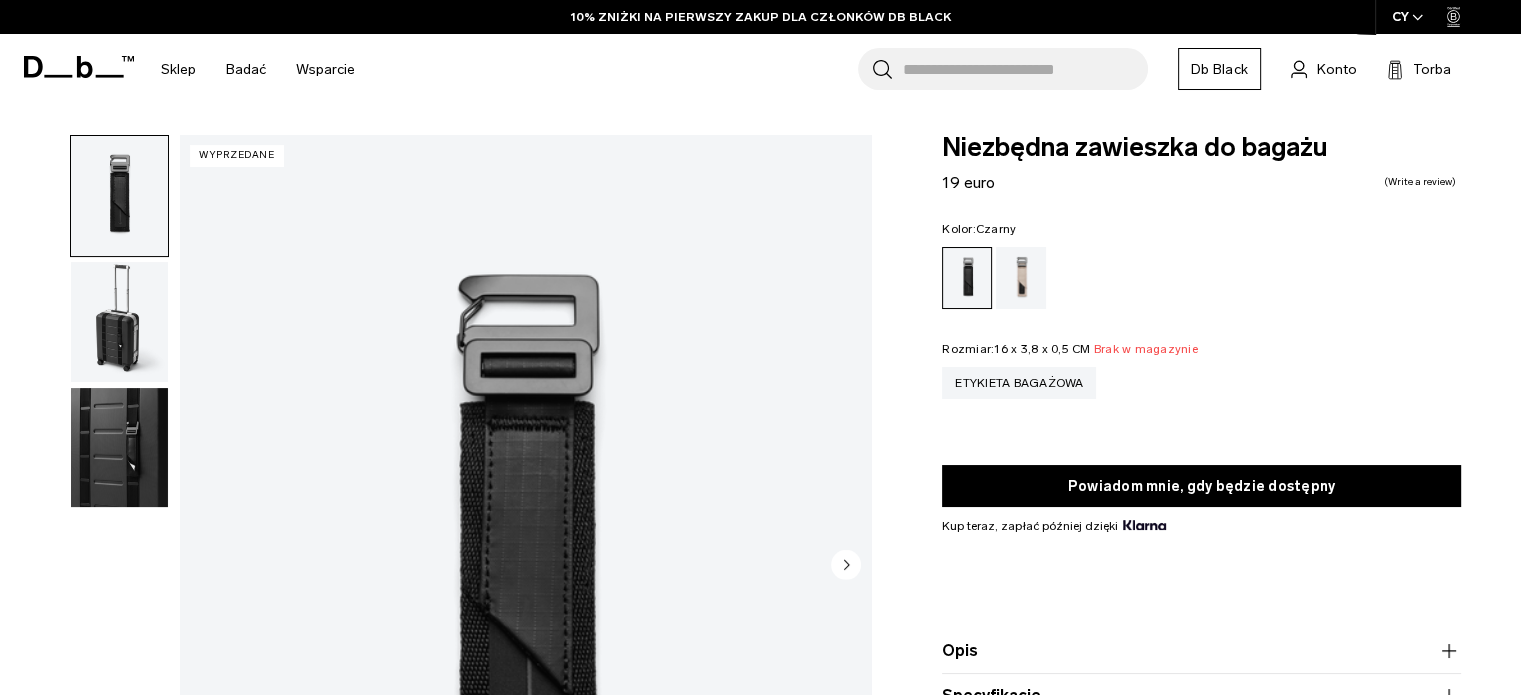 click at bounding box center (119, 448) 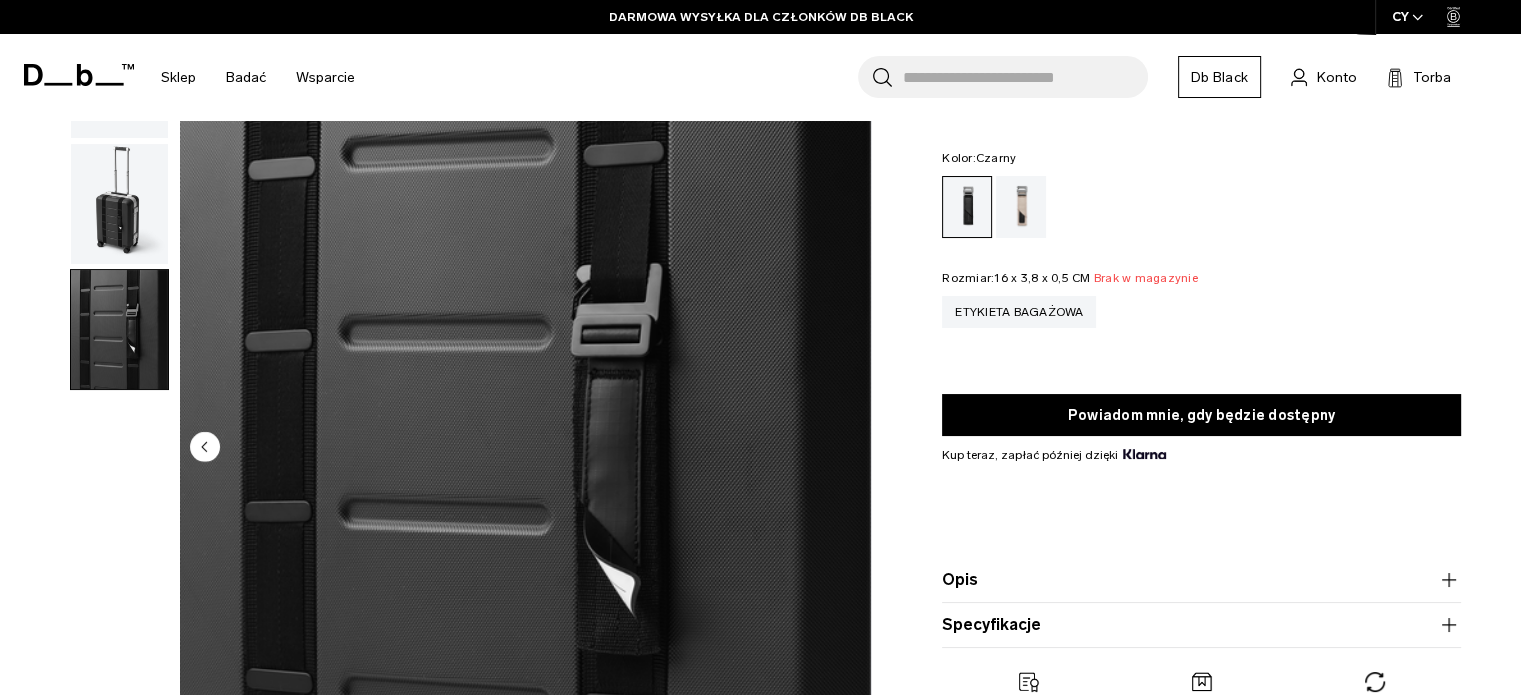 scroll, scrollTop: 100, scrollLeft: 0, axis: vertical 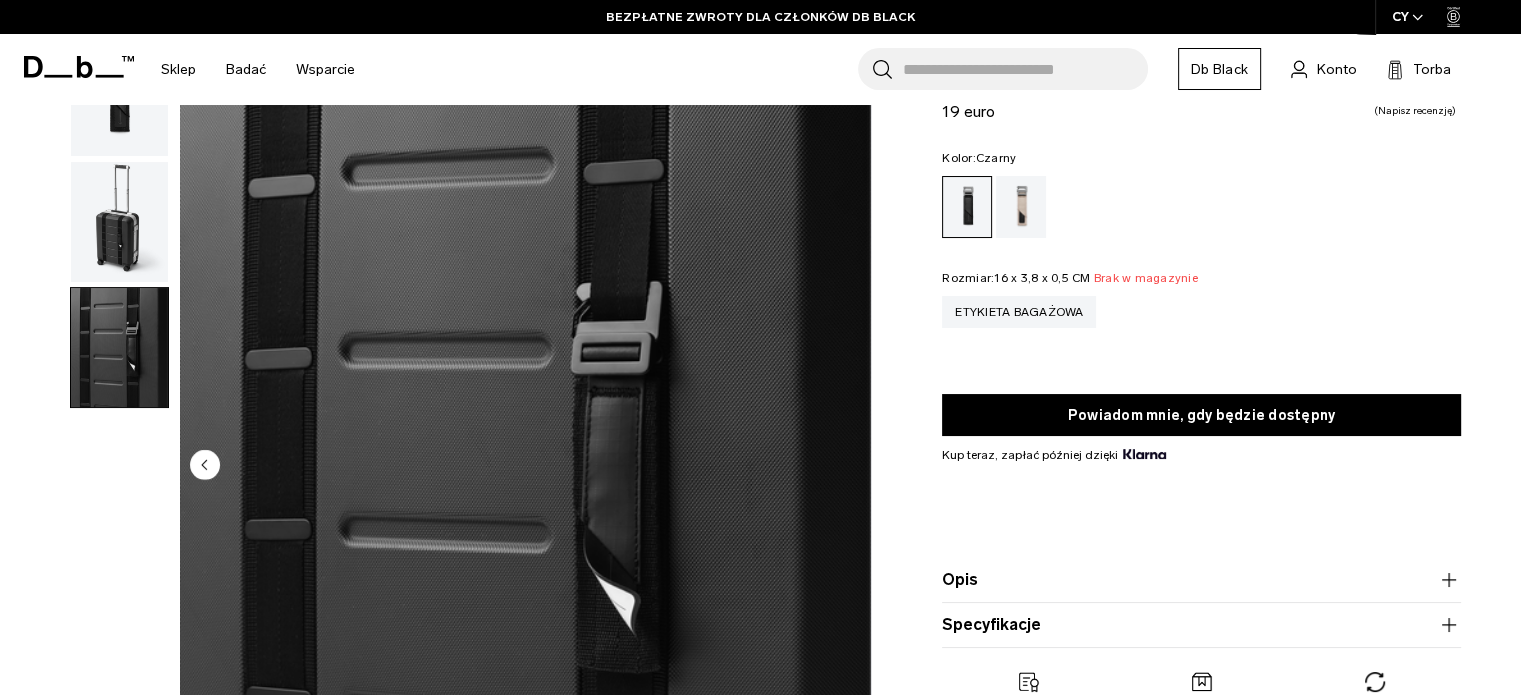 click 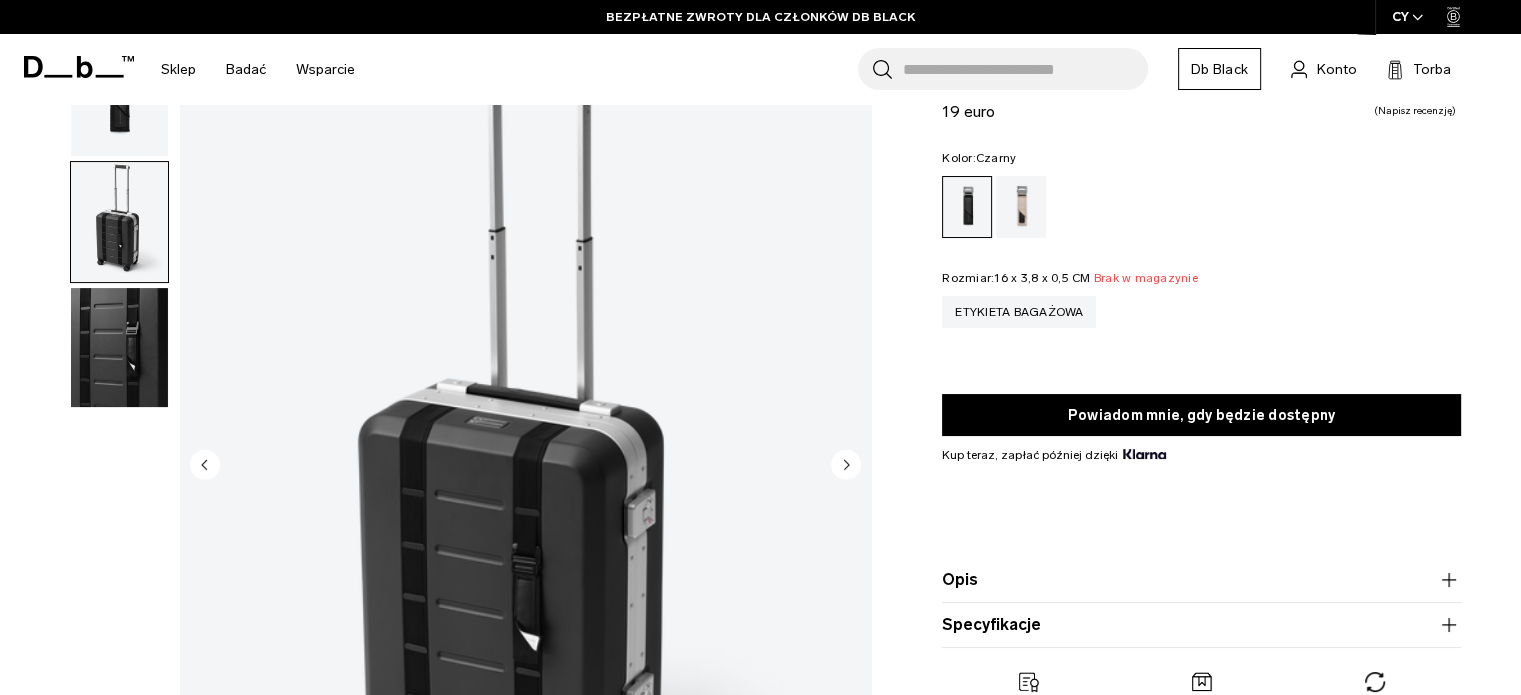 click 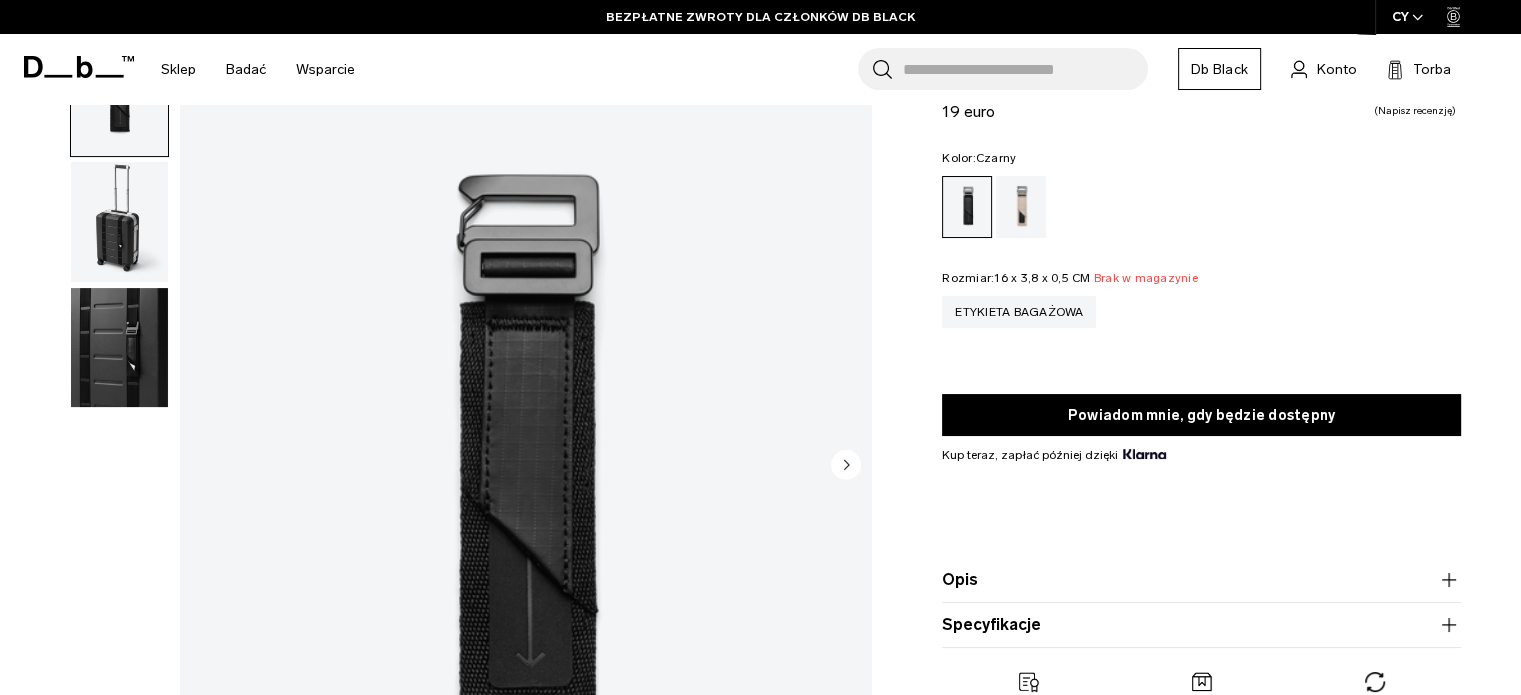 click at bounding box center [525, 466] 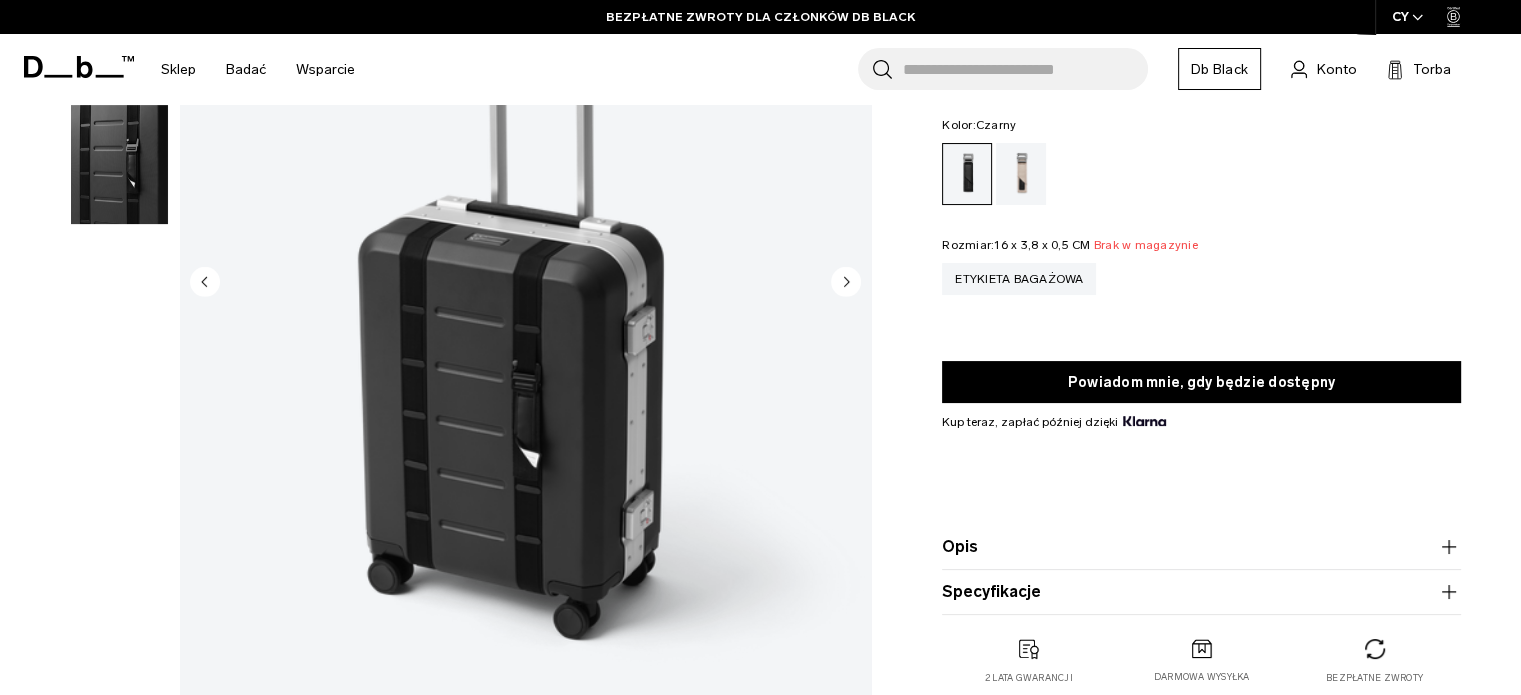 scroll, scrollTop: 300, scrollLeft: 0, axis: vertical 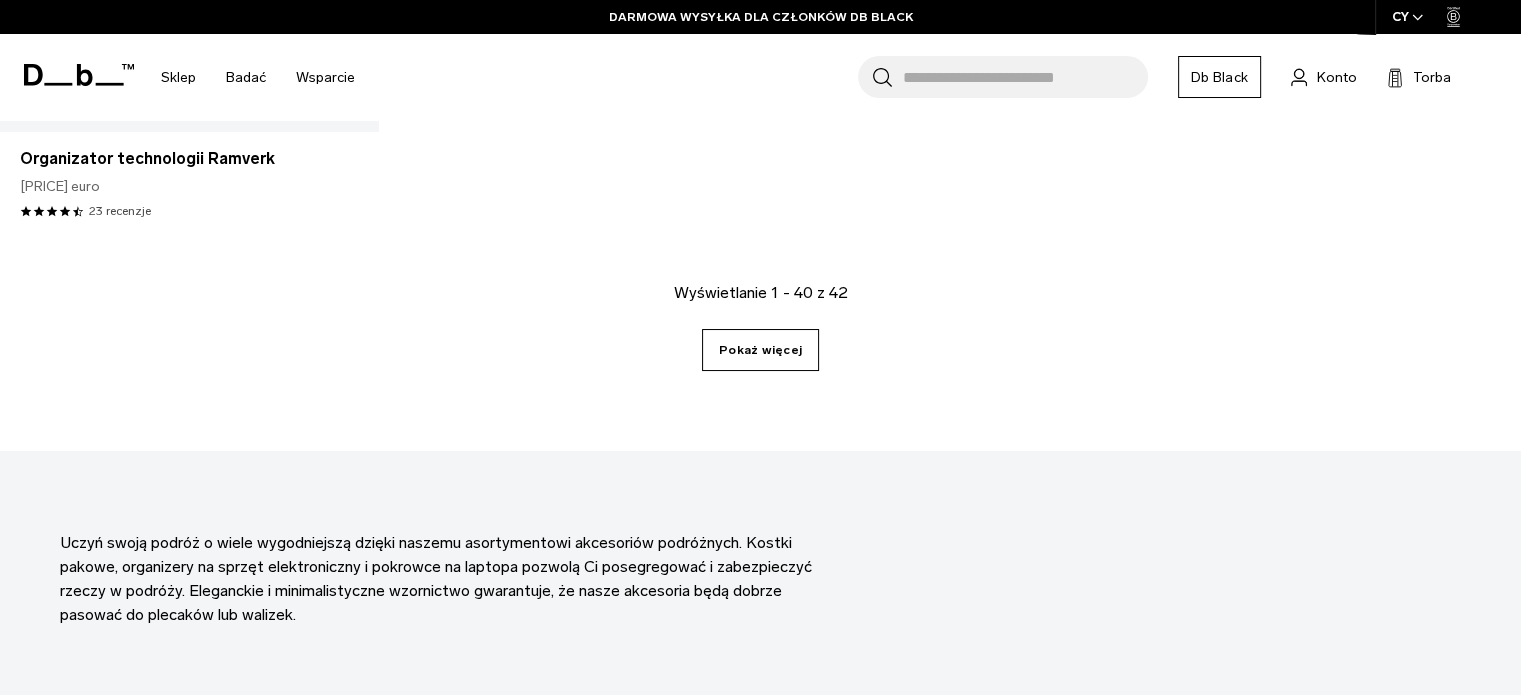 click on "Pokaż więcej" at bounding box center (760, 350) 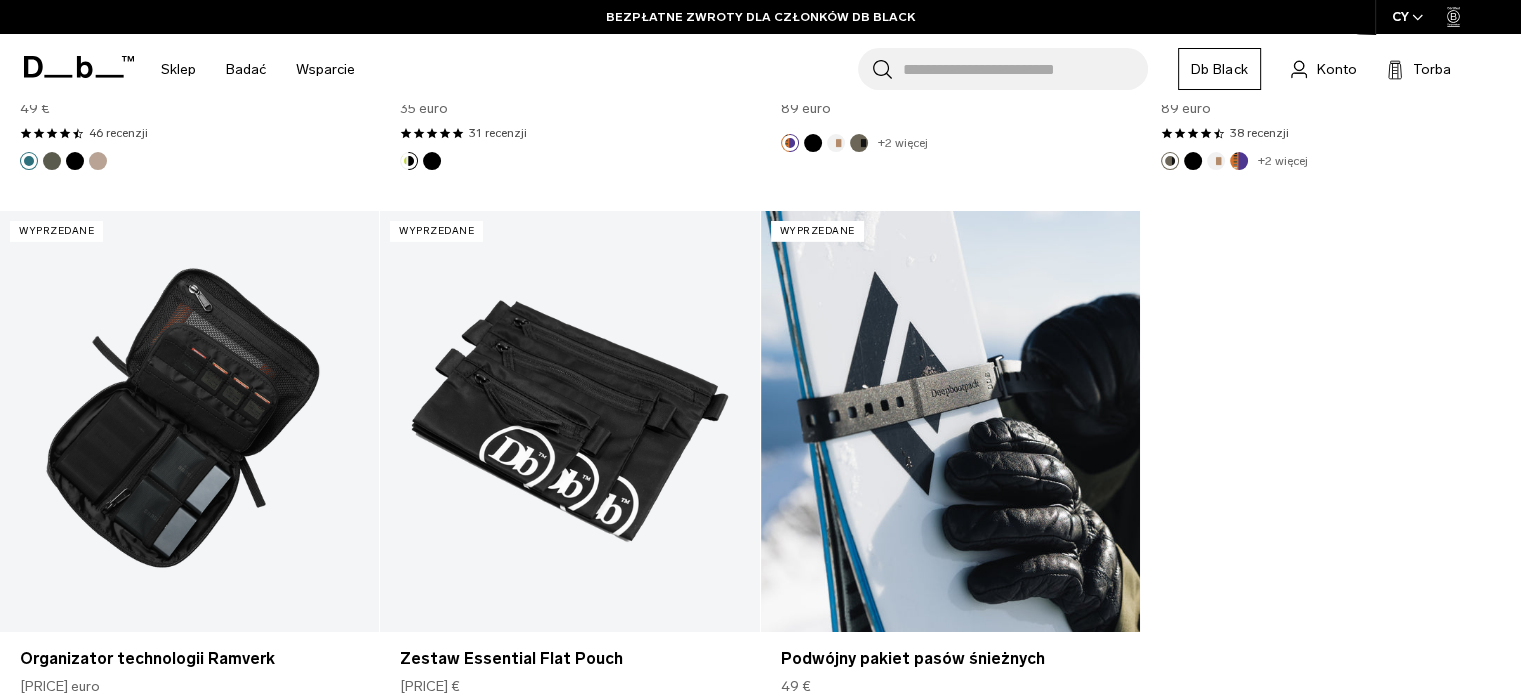 scroll, scrollTop: 5578, scrollLeft: 0, axis: vertical 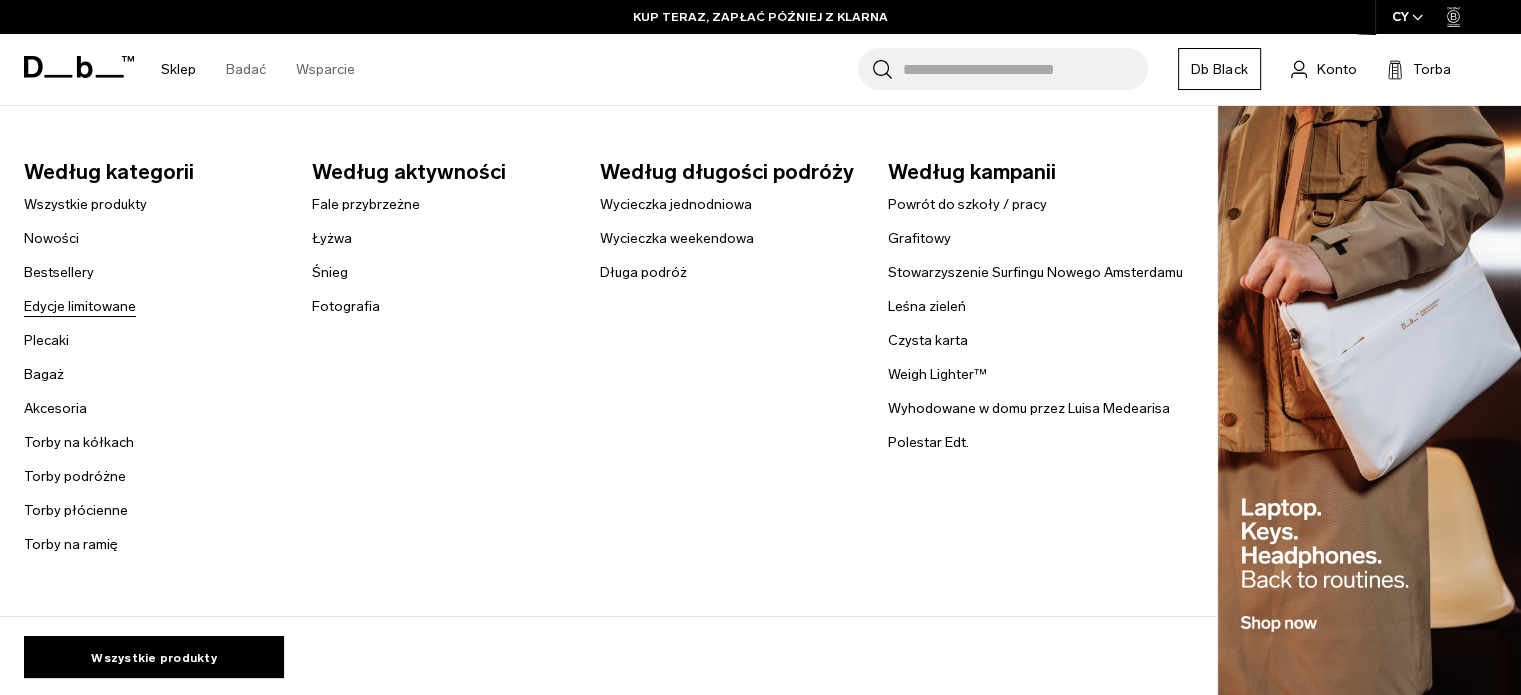 click on "Edycje limitowane" at bounding box center (80, 306) 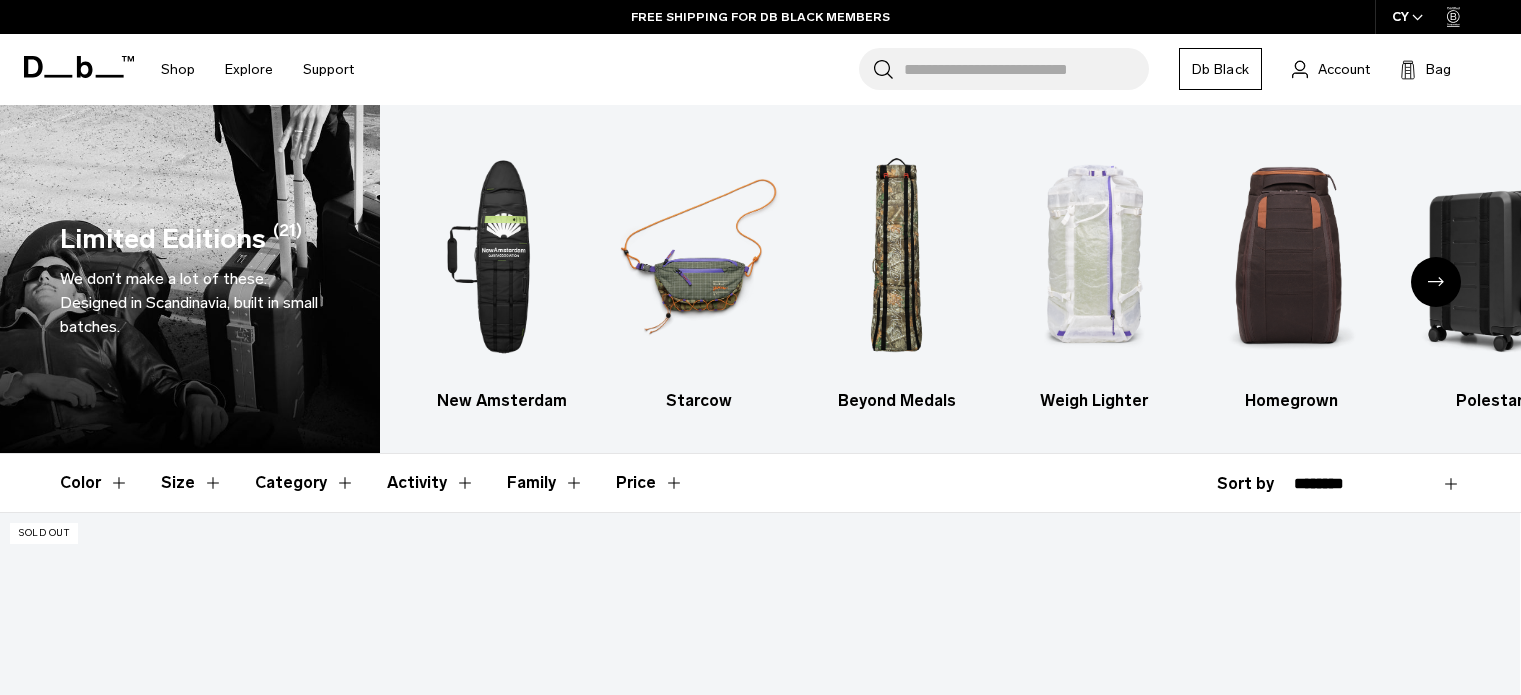 scroll, scrollTop: 0, scrollLeft: 0, axis: both 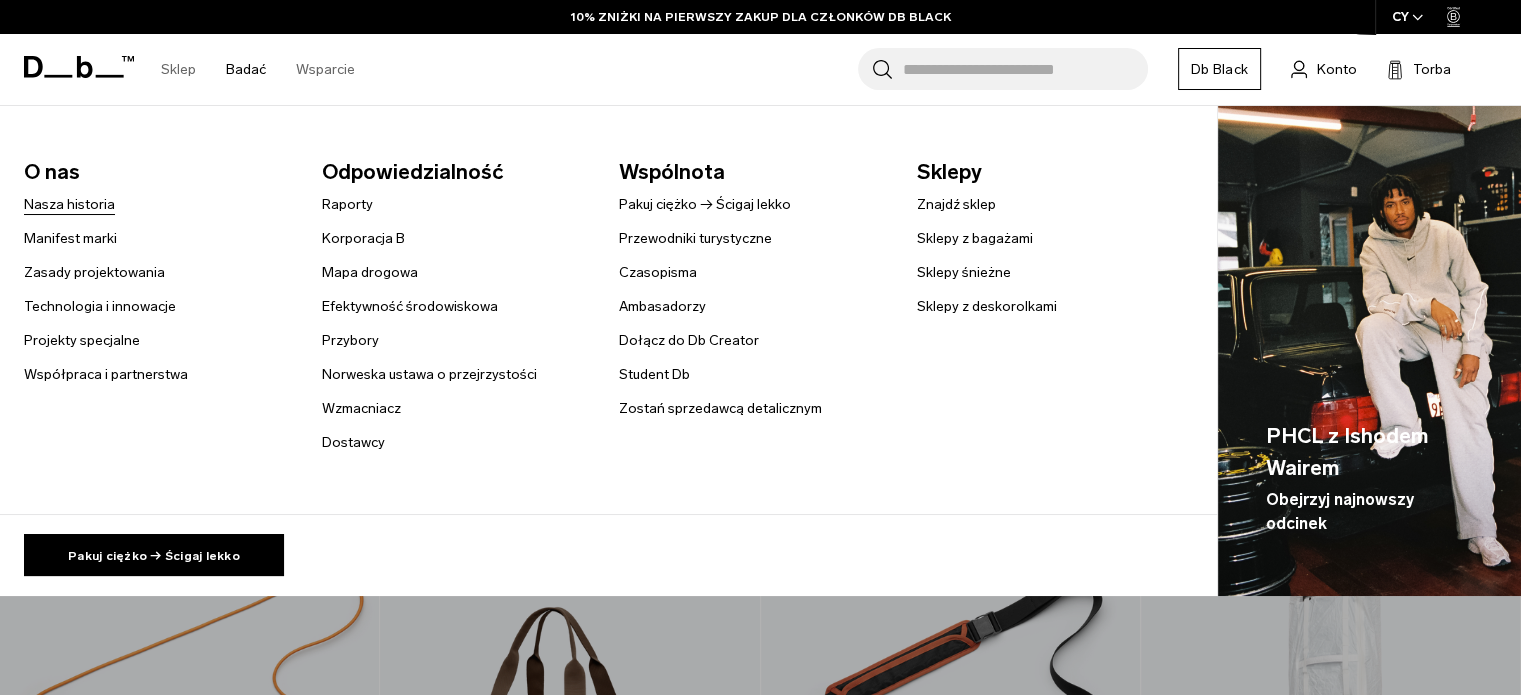 click on "Nasza historia" at bounding box center [69, 204] 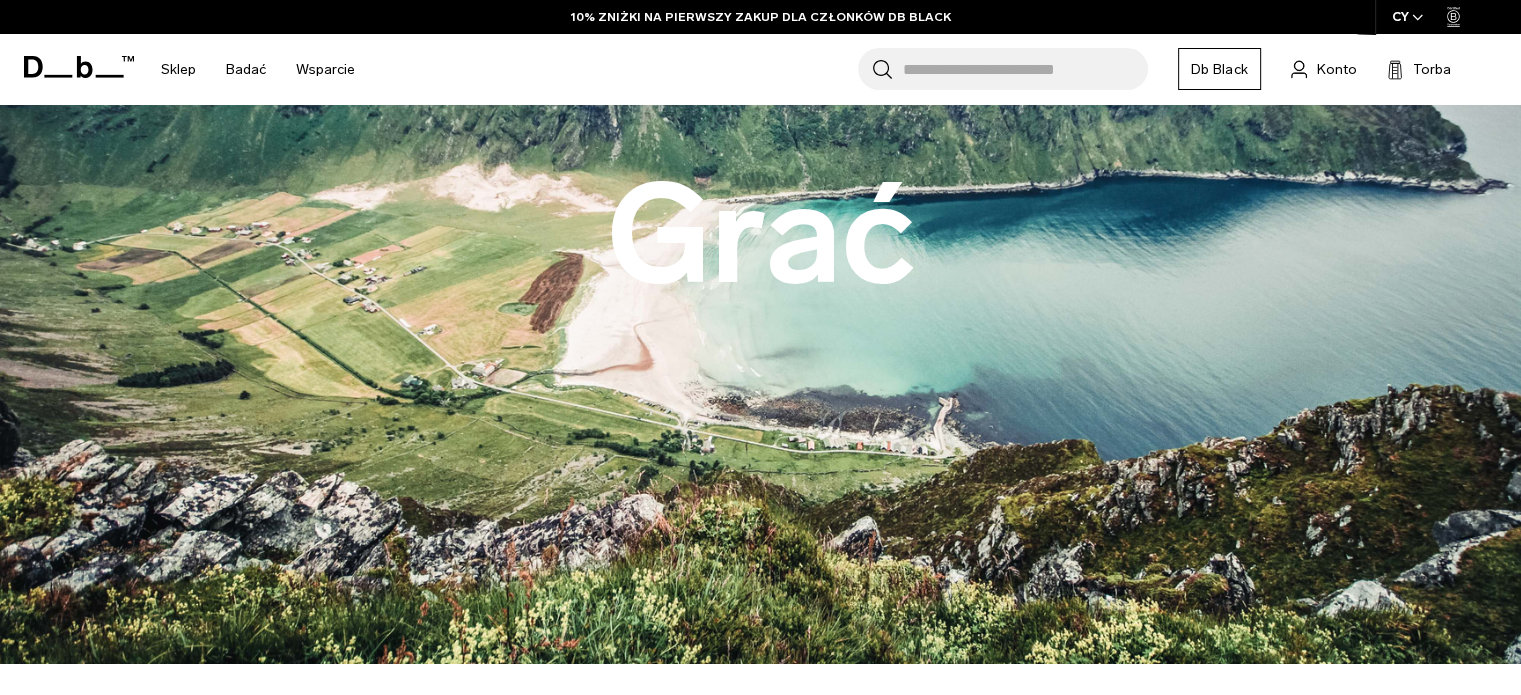 scroll, scrollTop: 296, scrollLeft: 0, axis: vertical 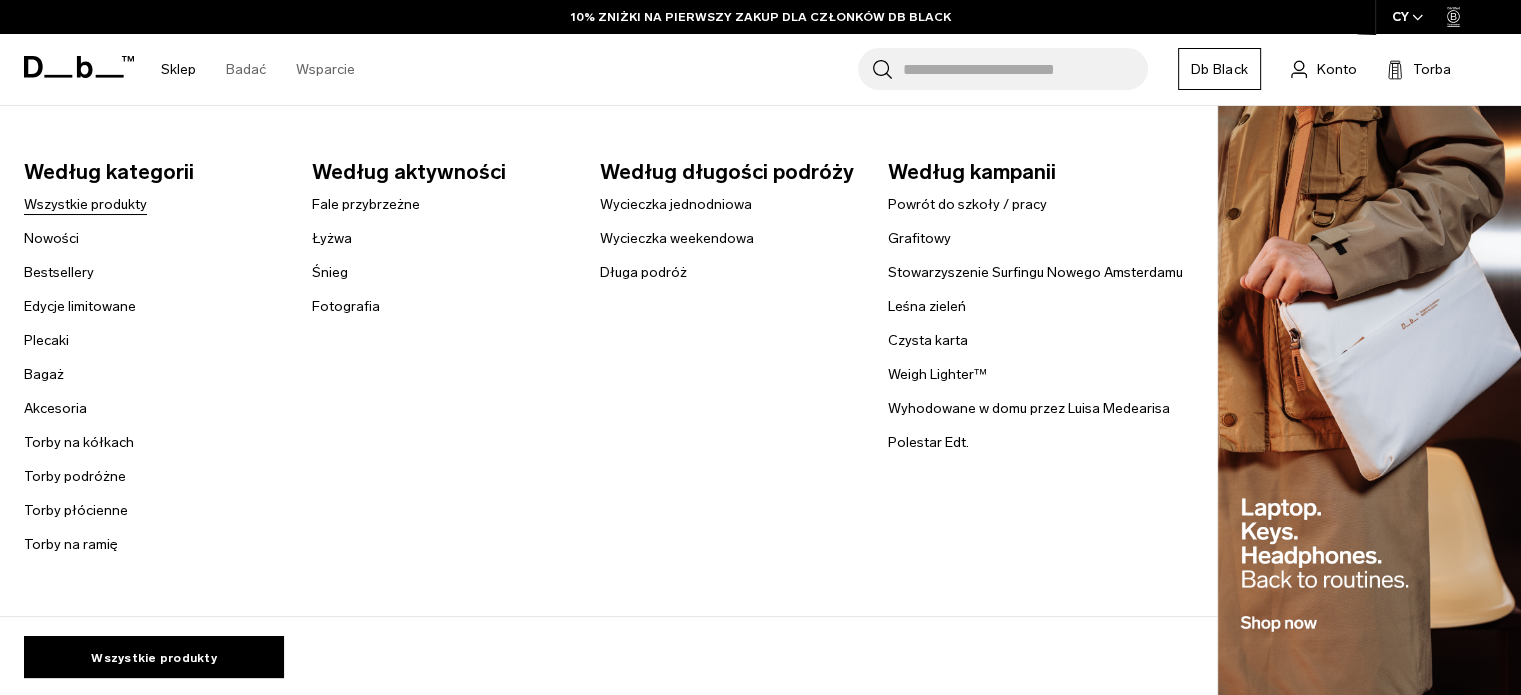 click on "Wszystkie produkty" at bounding box center (85, 204) 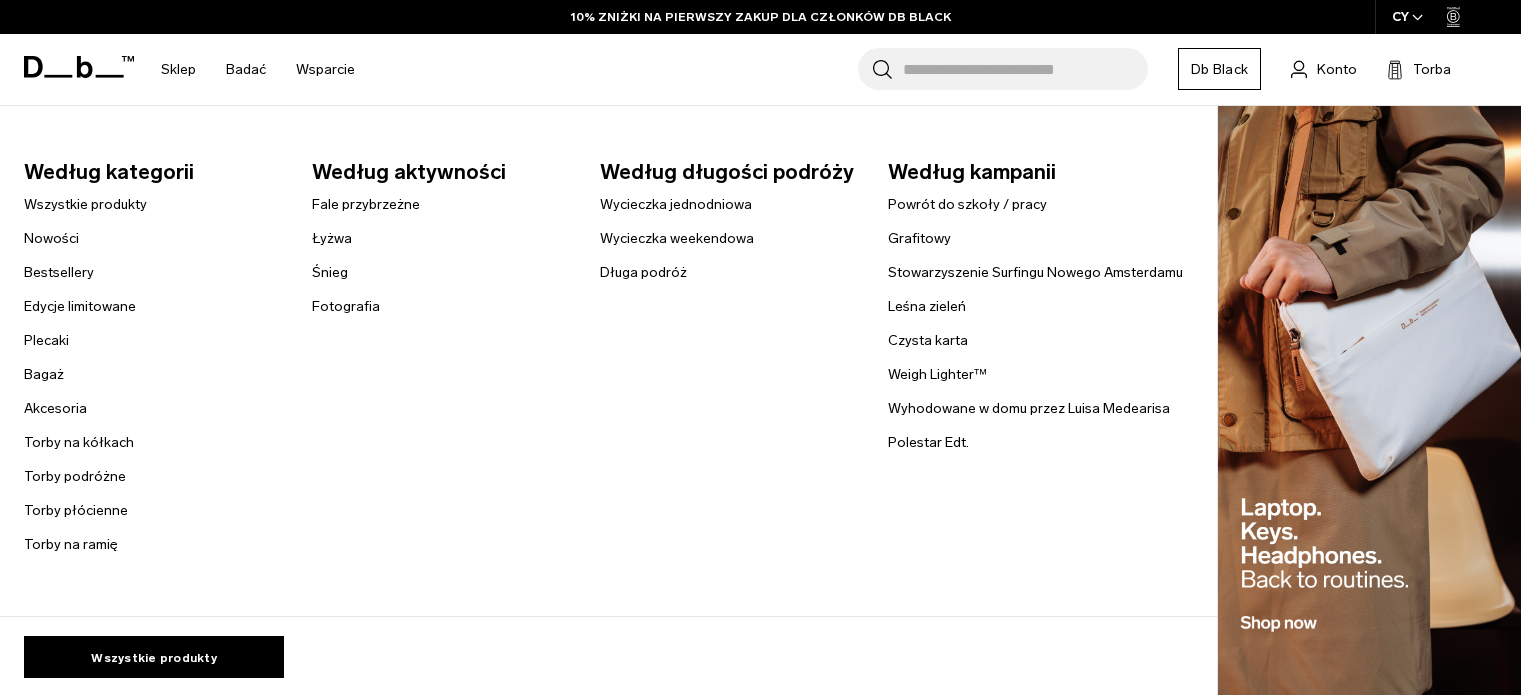 scroll, scrollTop: 0, scrollLeft: 0, axis: both 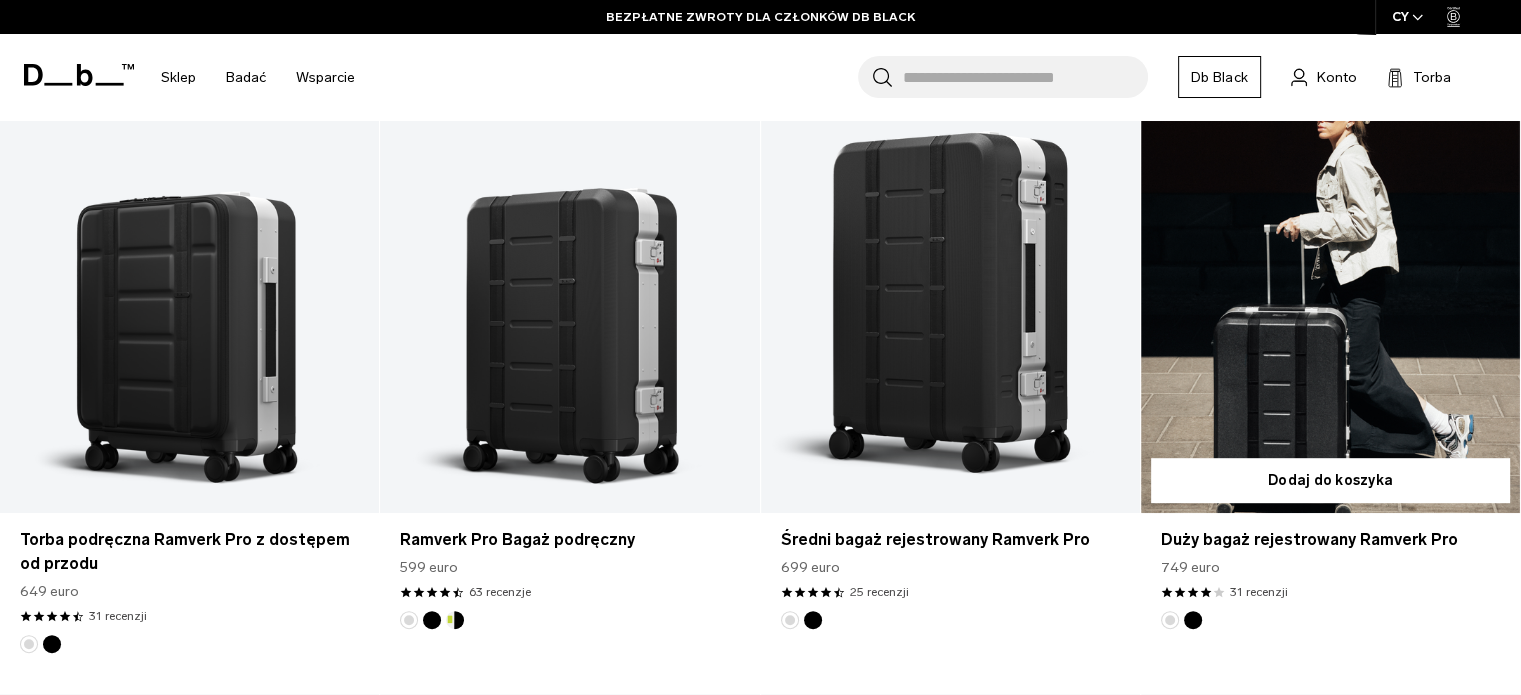 click at bounding box center [1330, 302] 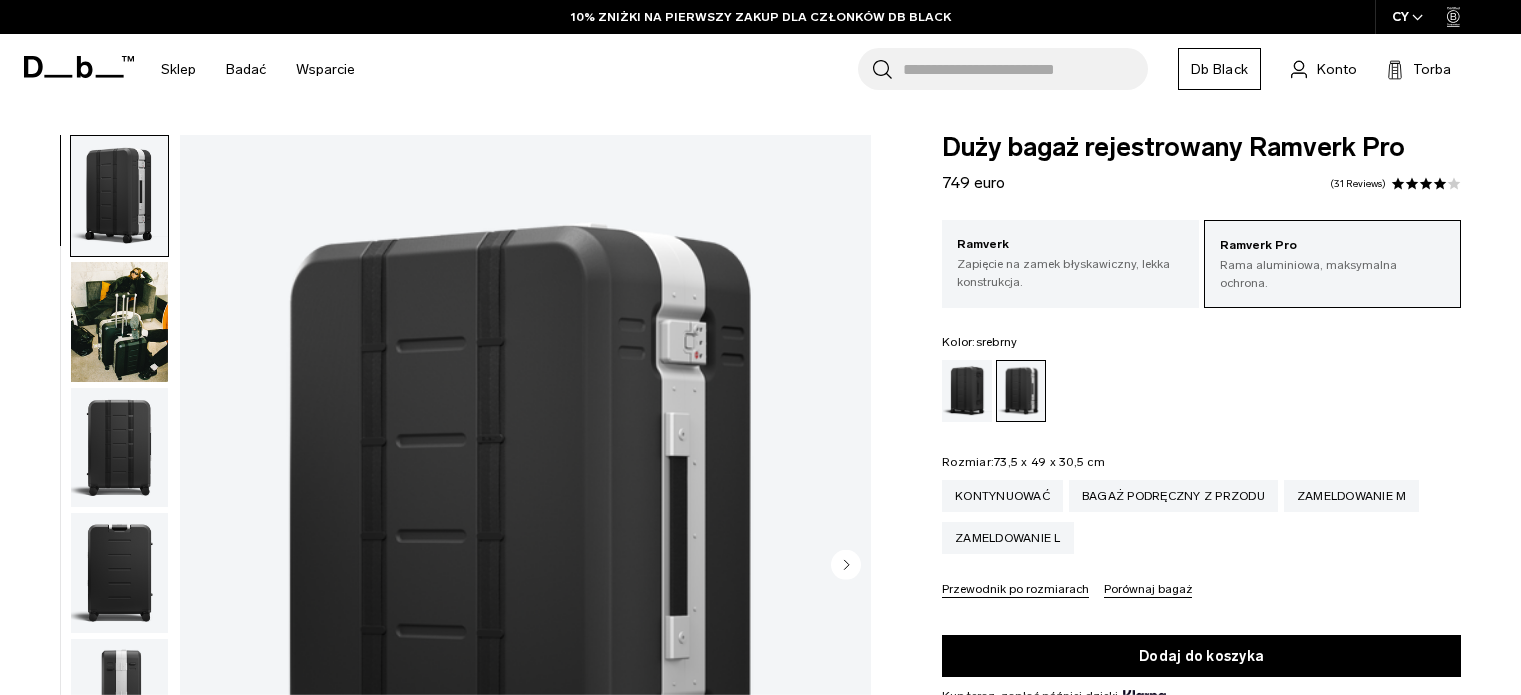 scroll, scrollTop: 0, scrollLeft: 0, axis: both 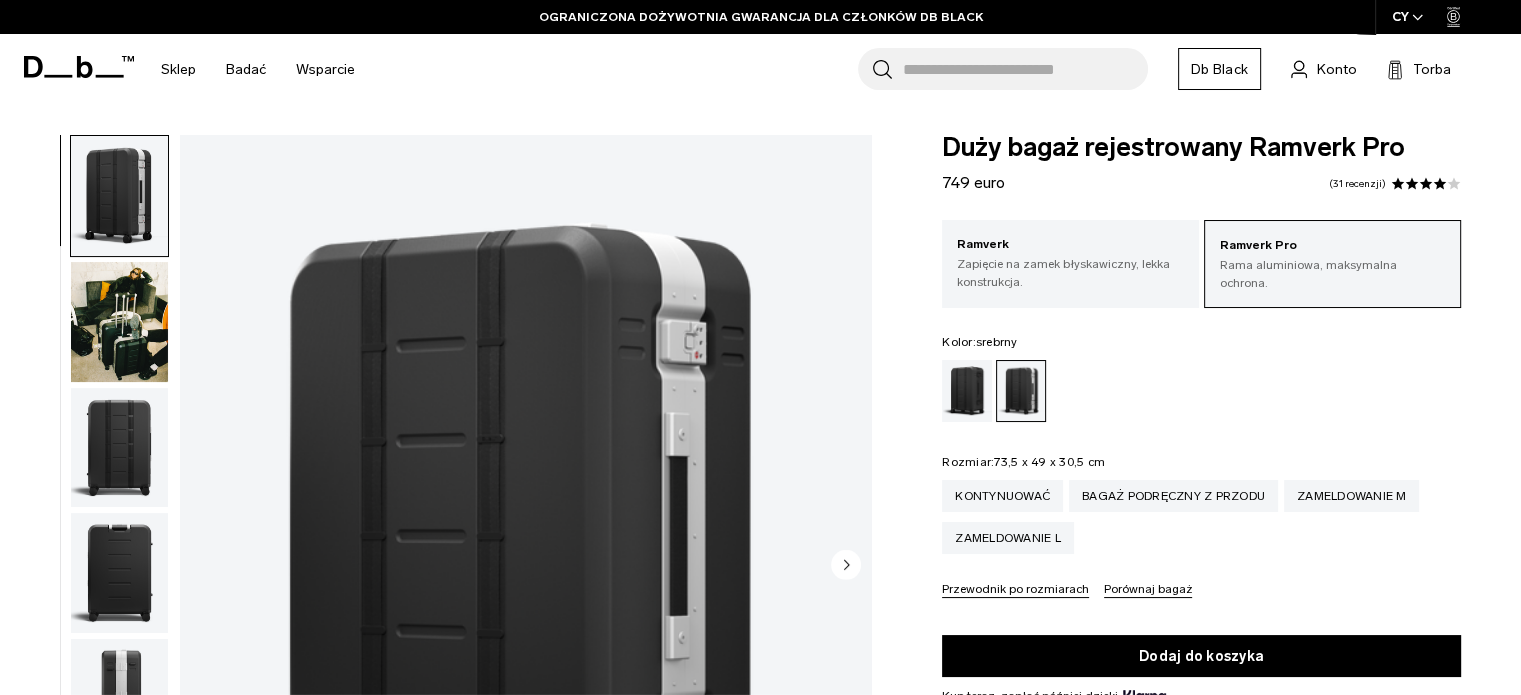 click at bounding box center (119, 448) 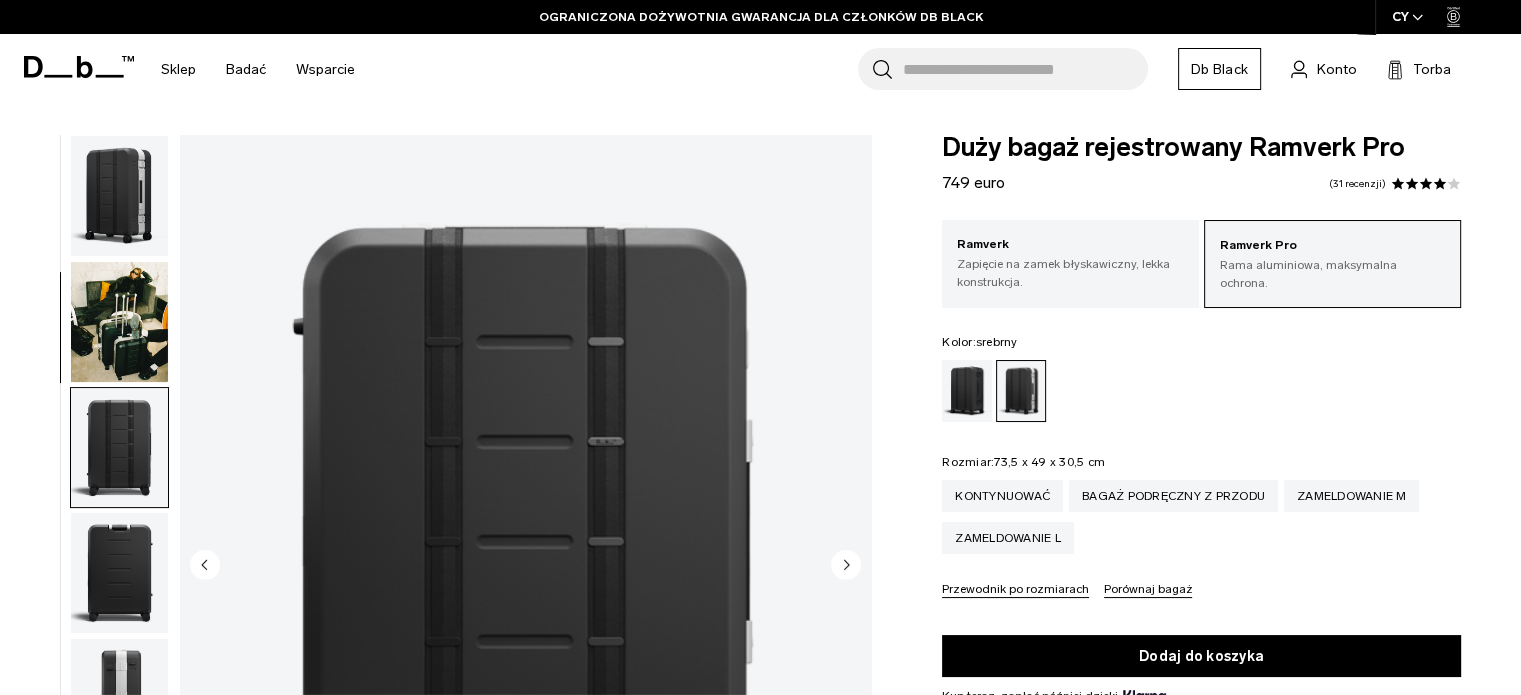 scroll, scrollTop: 252, scrollLeft: 0, axis: vertical 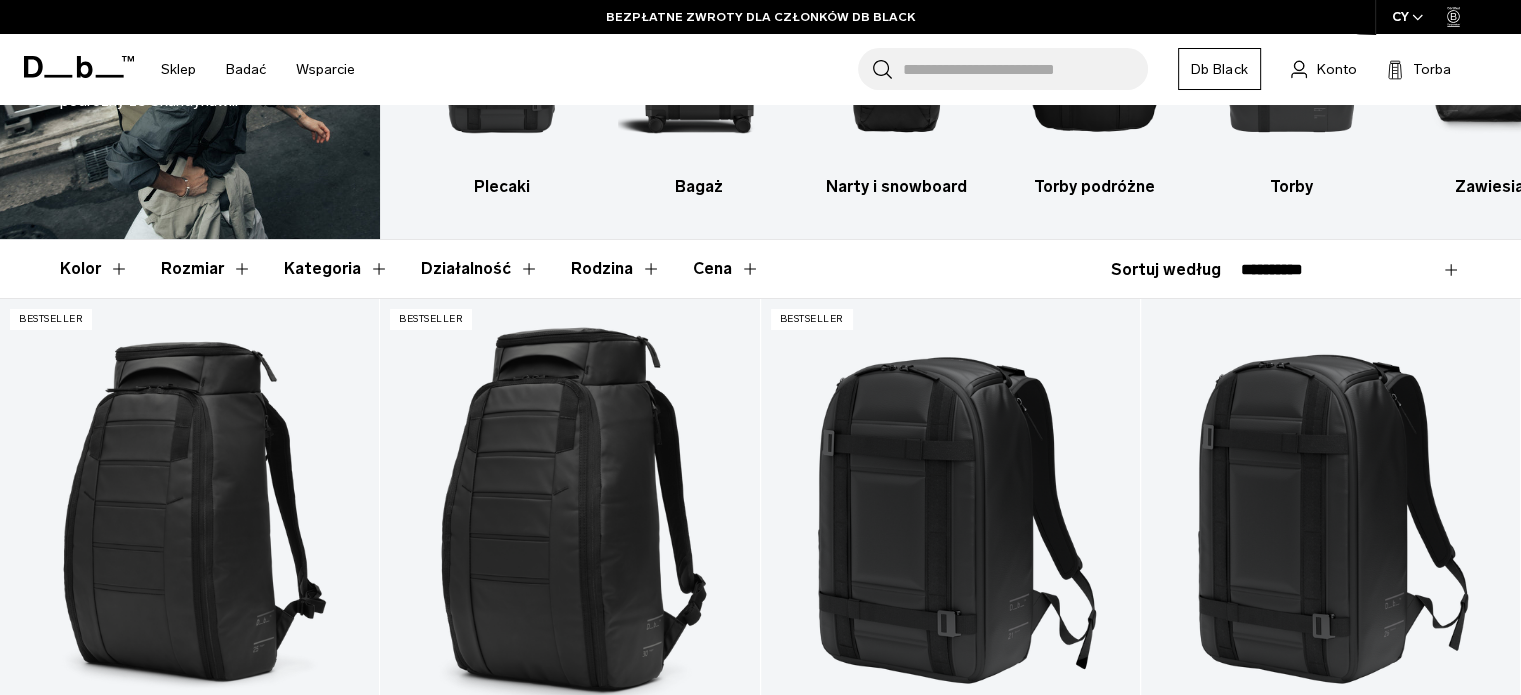 click on "Rozmiar" at bounding box center [206, 269] 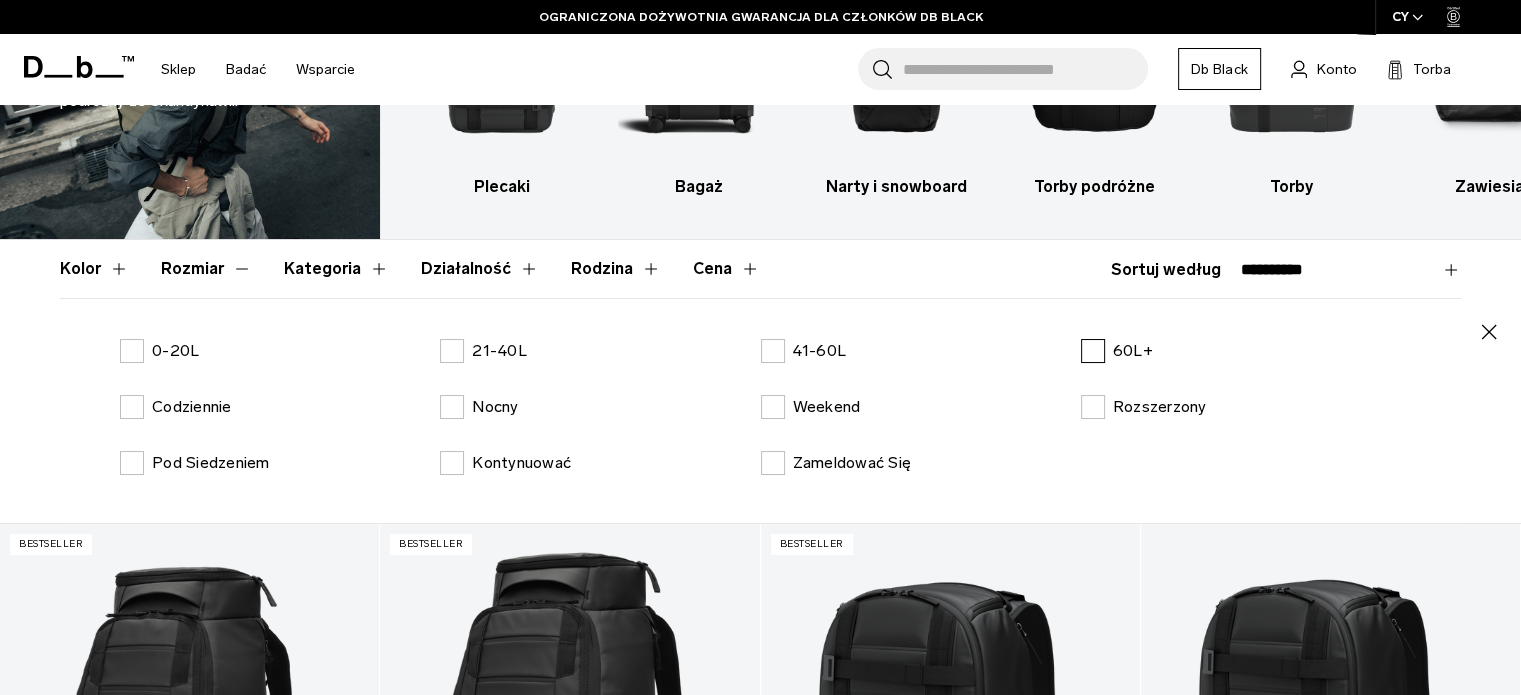 click on "60L+" at bounding box center (1117, 351) 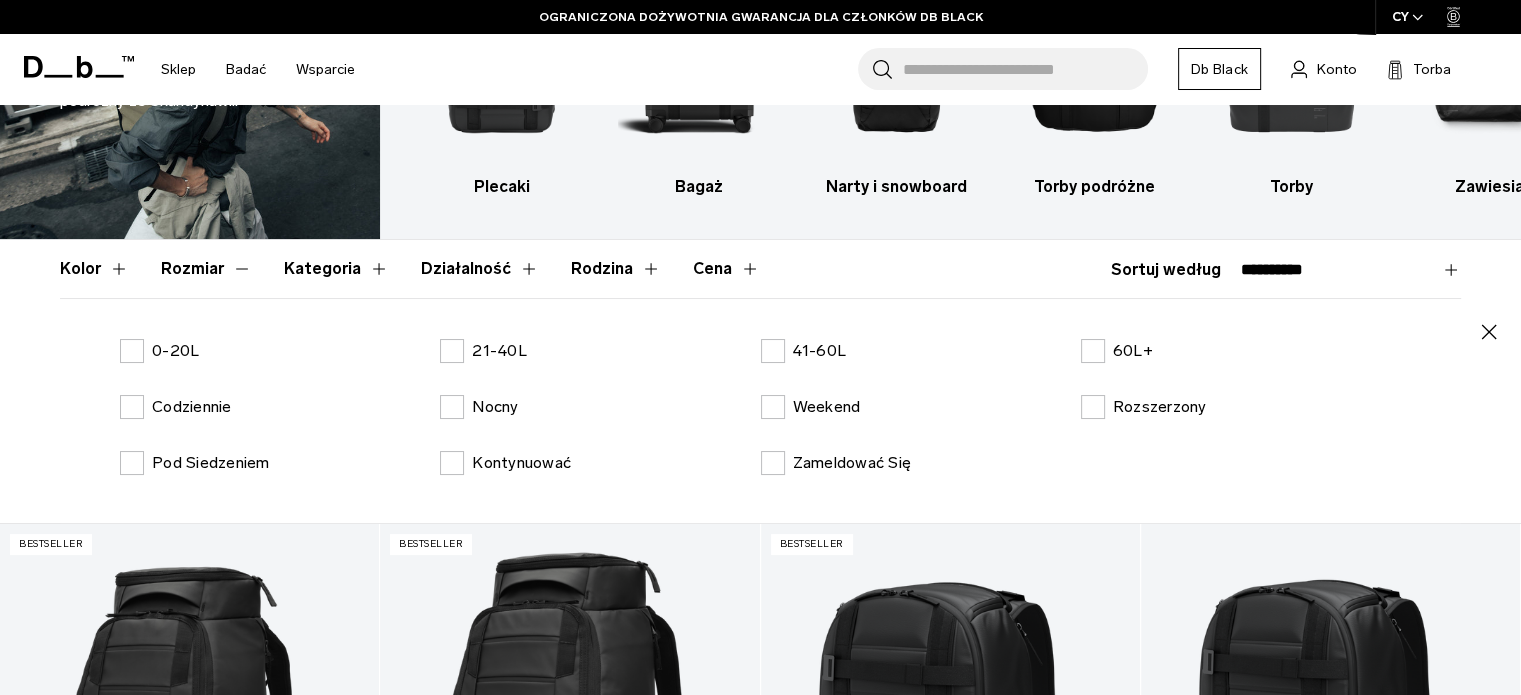 drag, startPoint x: 1100, startPoint y: 406, endPoint x: 1156, endPoint y: 365, distance: 69.40461 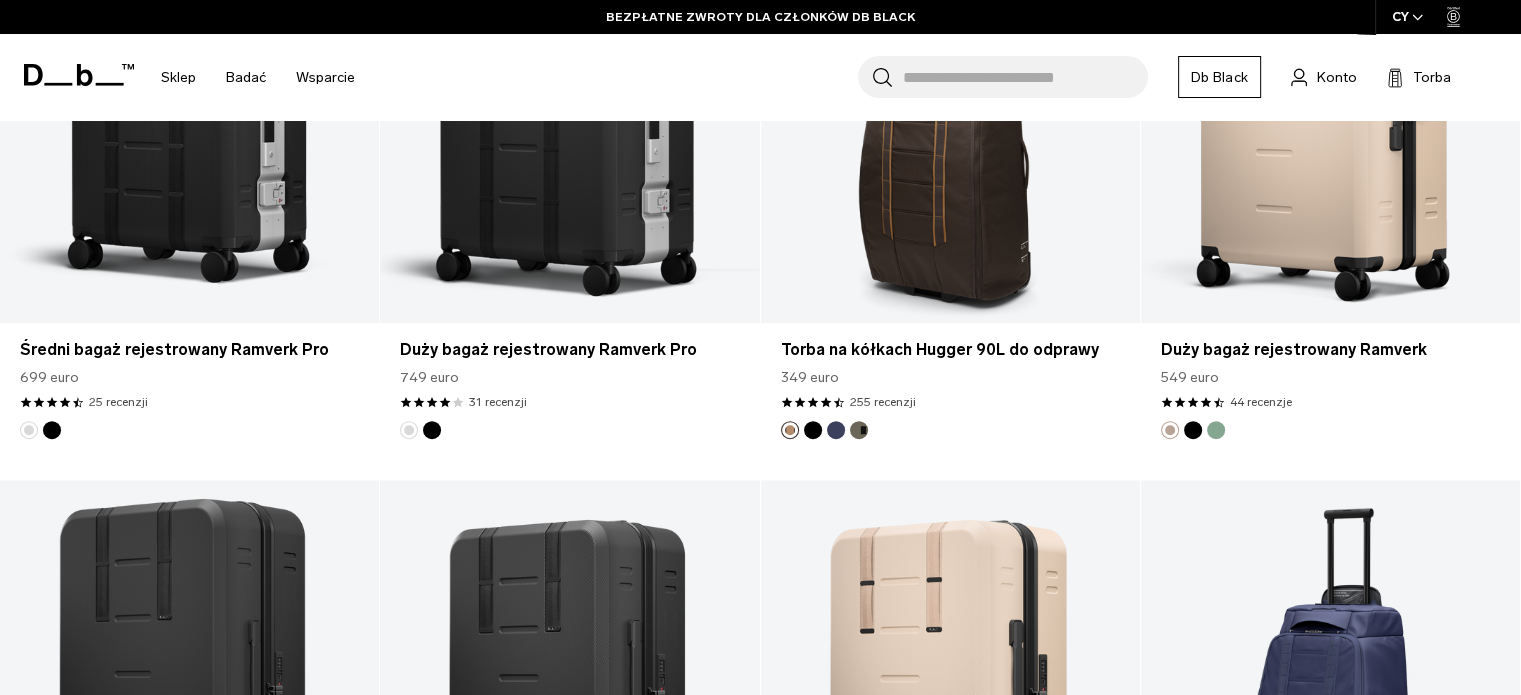 scroll, scrollTop: 914, scrollLeft: 0, axis: vertical 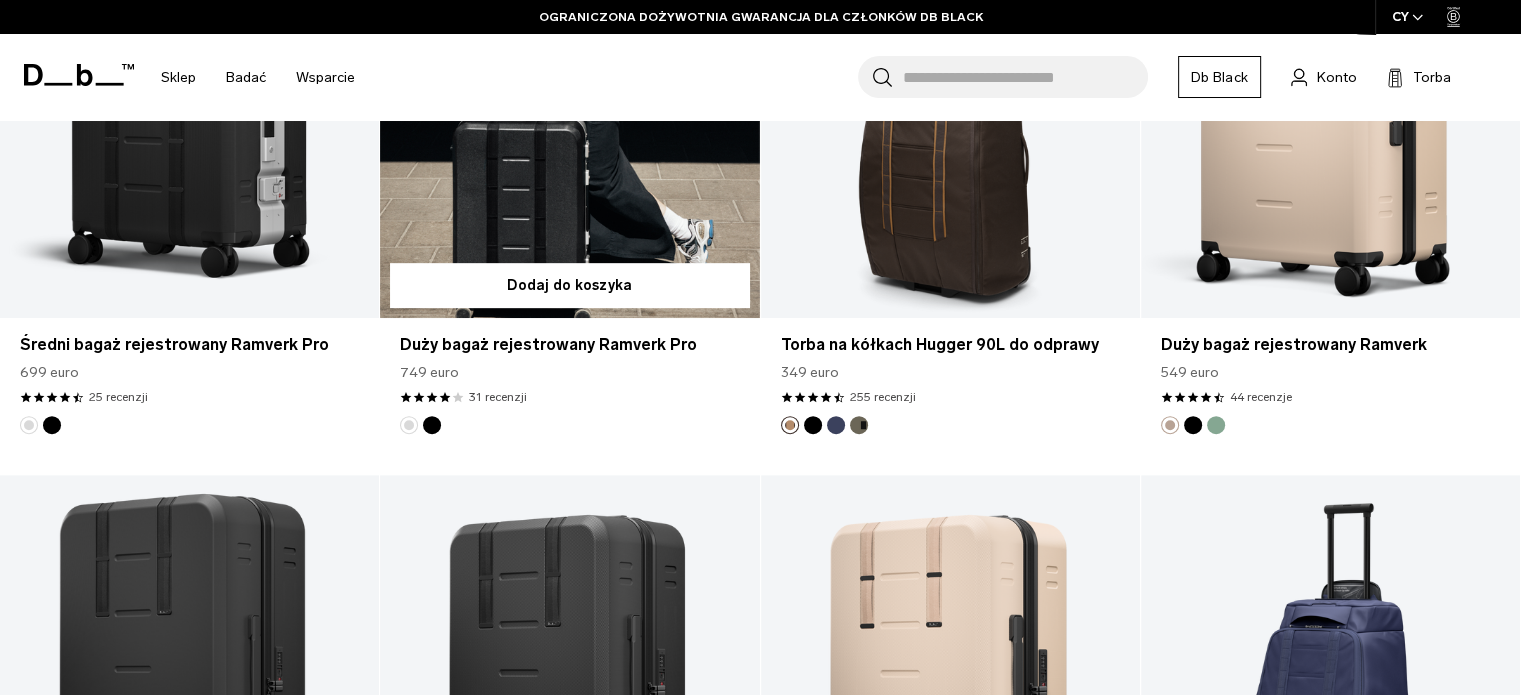 drag, startPoint x: 492, startPoint y: 391, endPoint x: 741, endPoint y: 245, distance: 288.64685 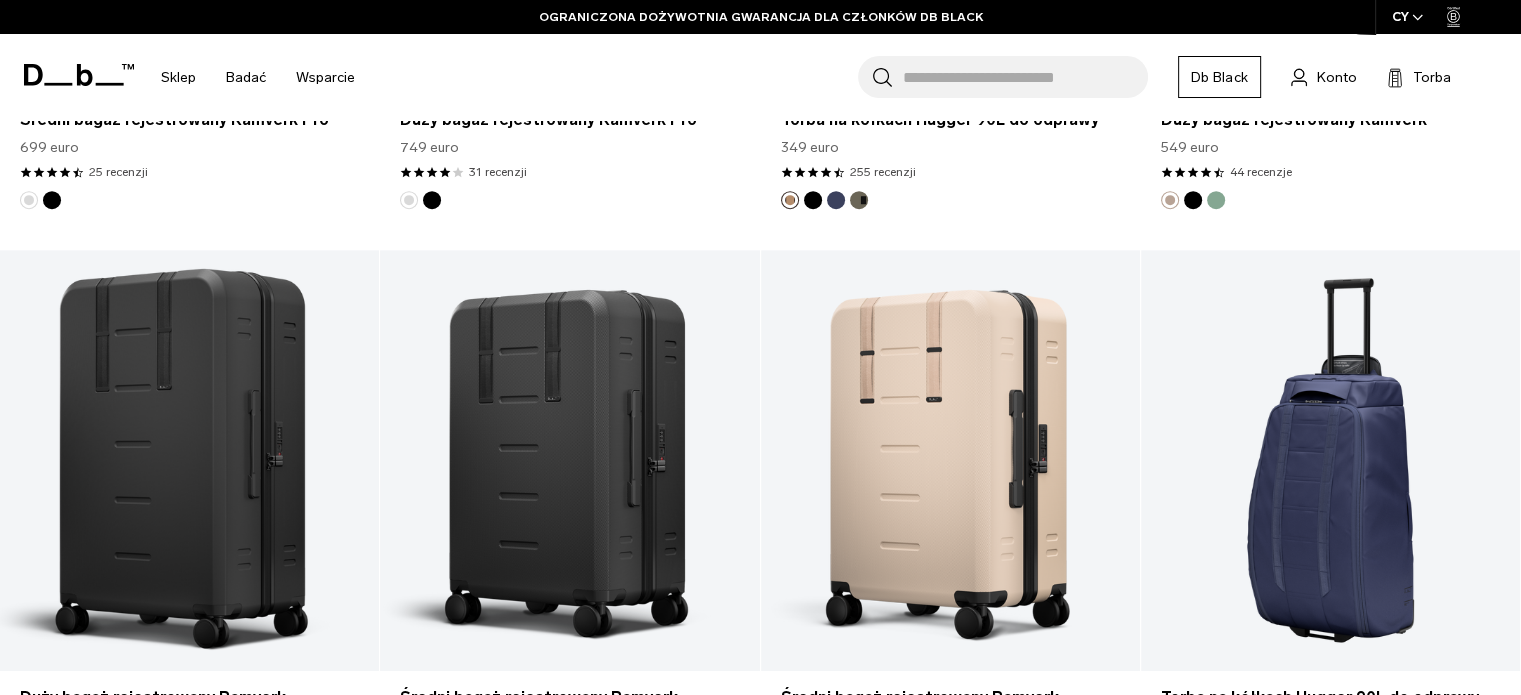 scroll, scrollTop: 689, scrollLeft: 0, axis: vertical 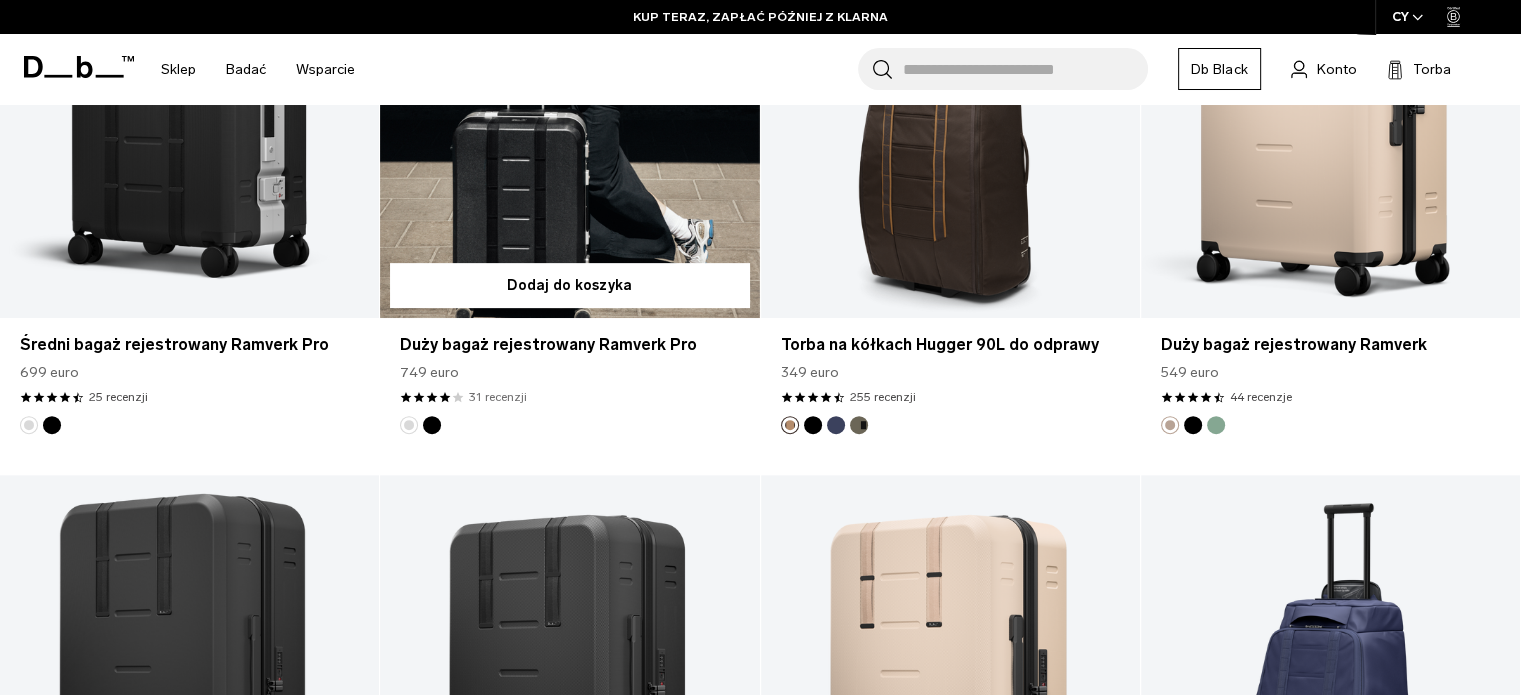 click on "31 recenzji" at bounding box center [498, 397] 